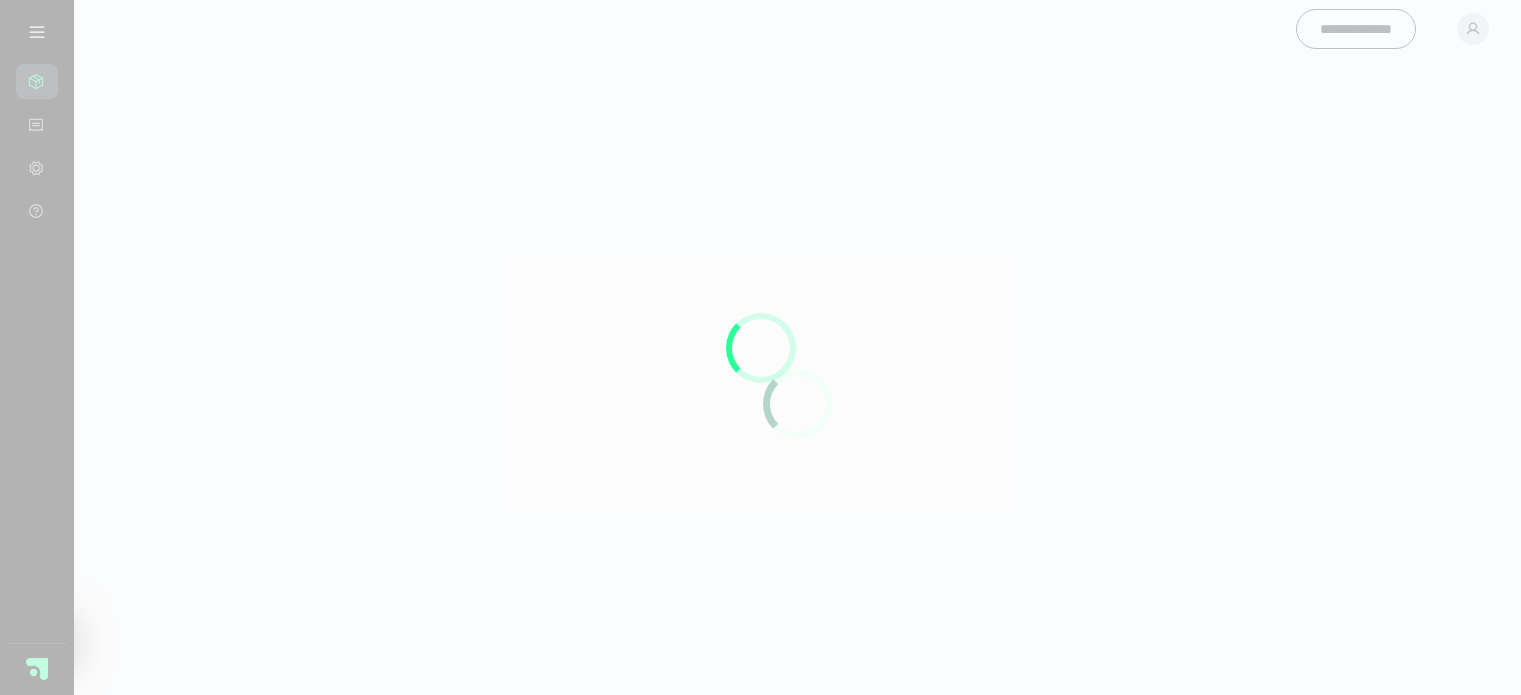 scroll, scrollTop: 0, scrollLeft: 0, axis: both 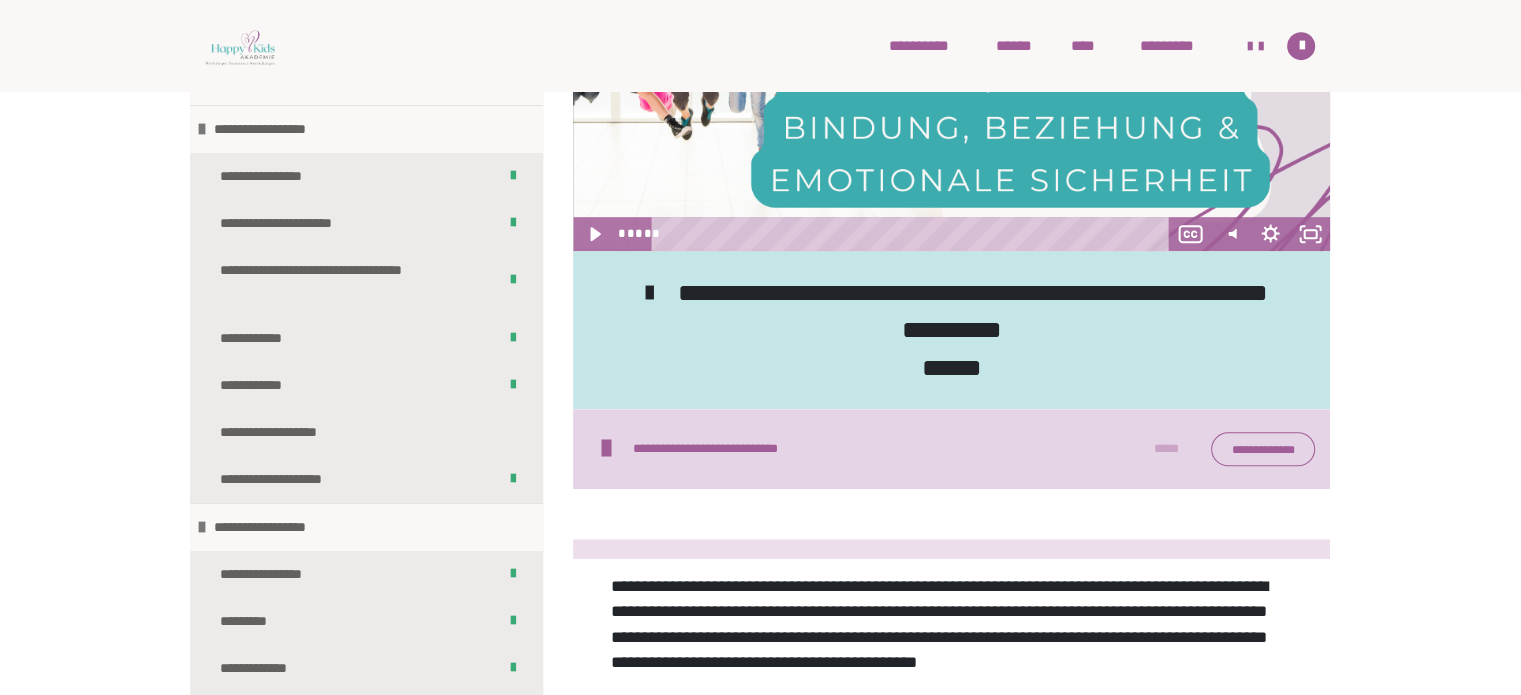 click on "**********" at bounding box center [760, 171] 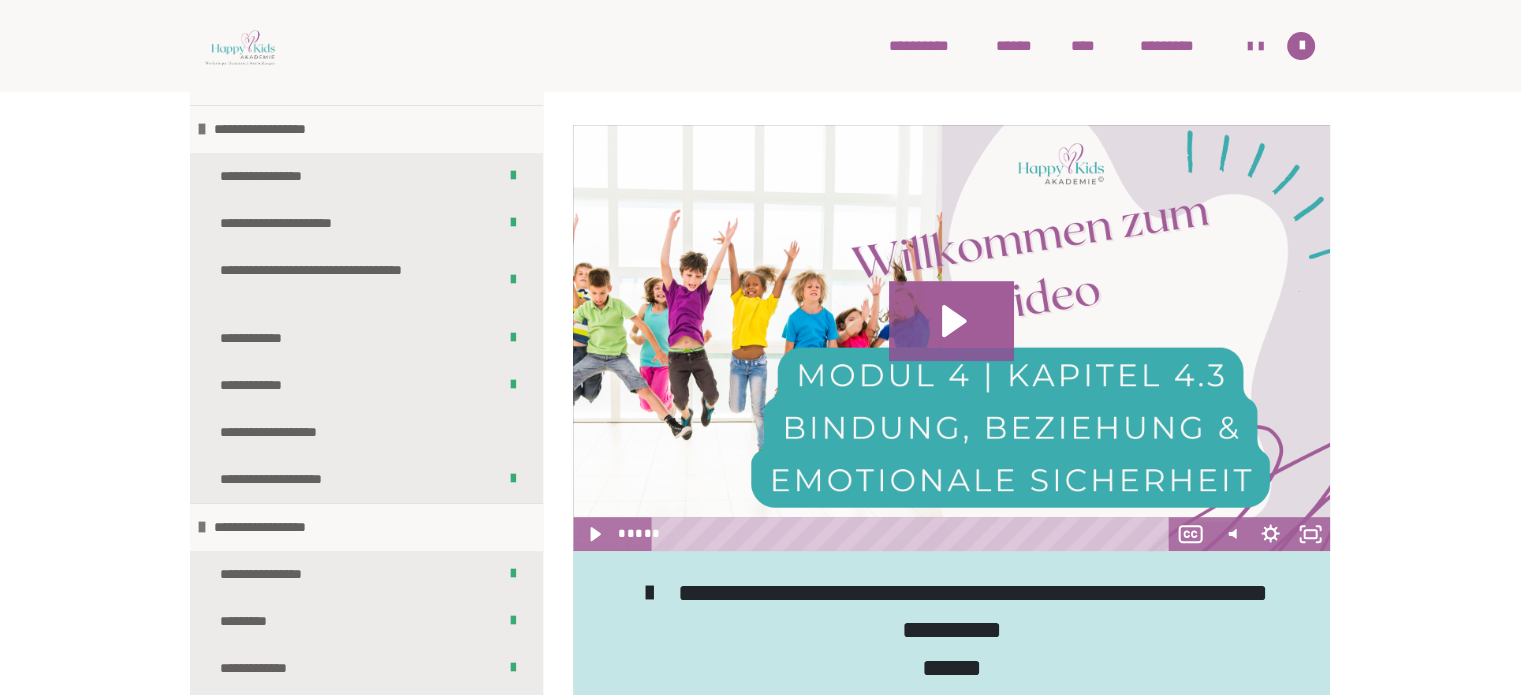 scroll, scrollTop: 1000, scrollLeft: 0, axis: vertical 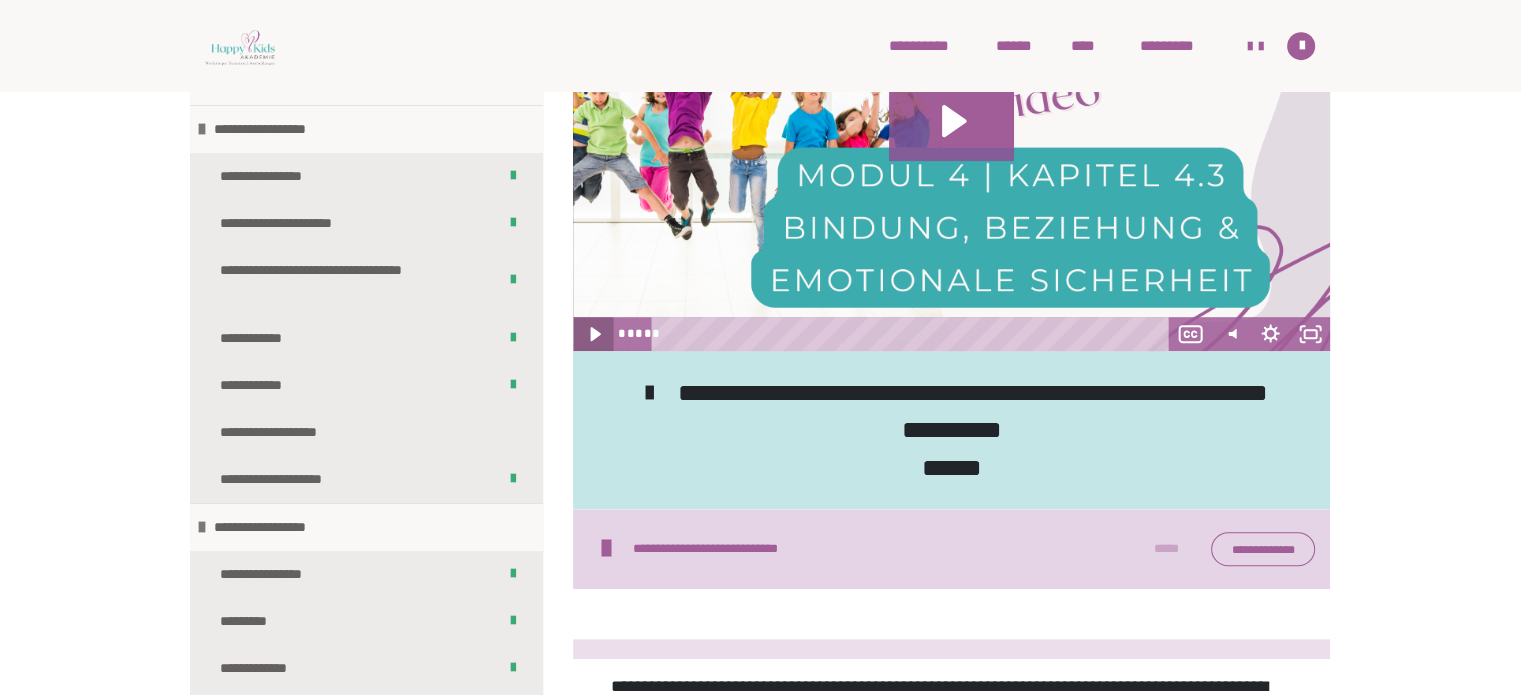 click 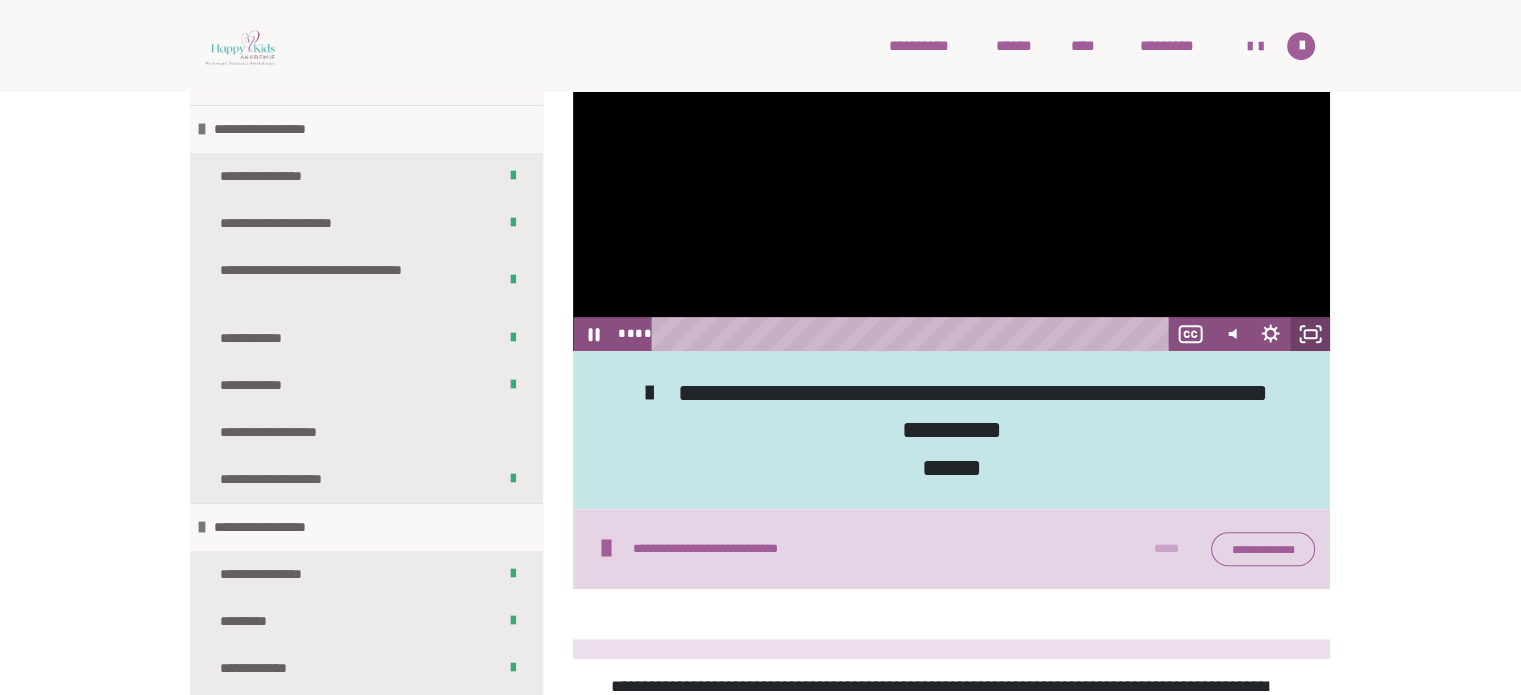 click 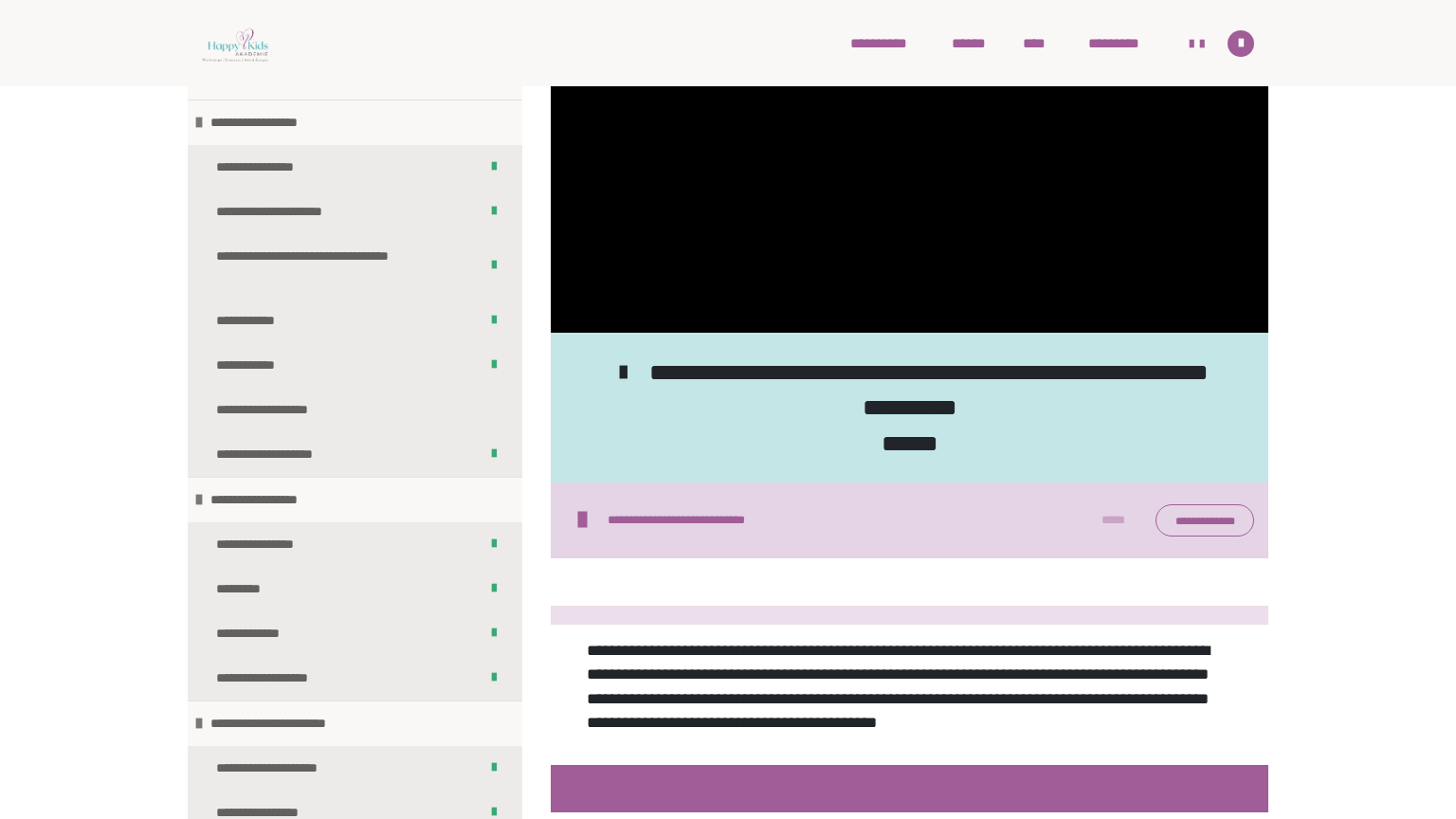 type 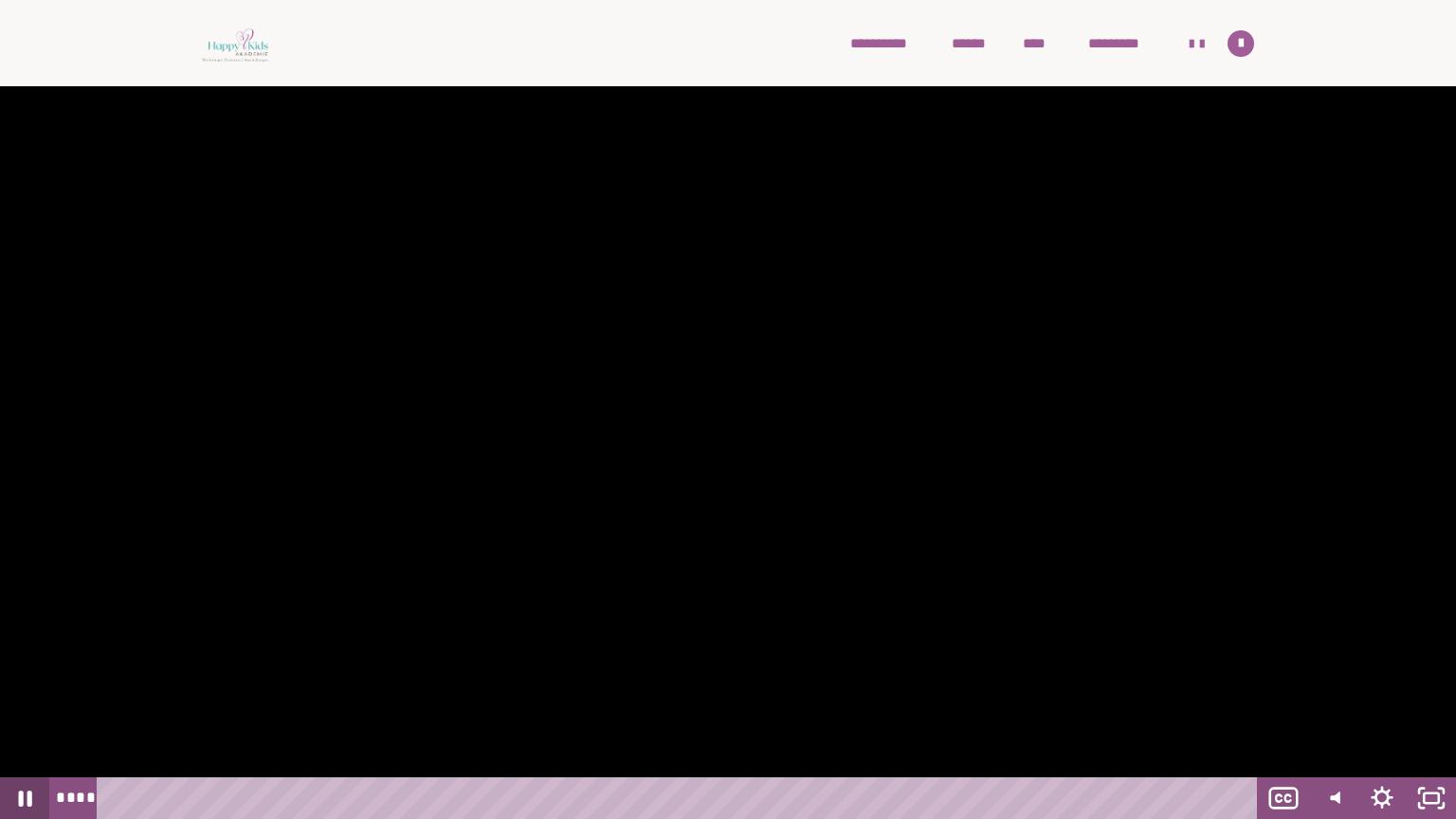 click 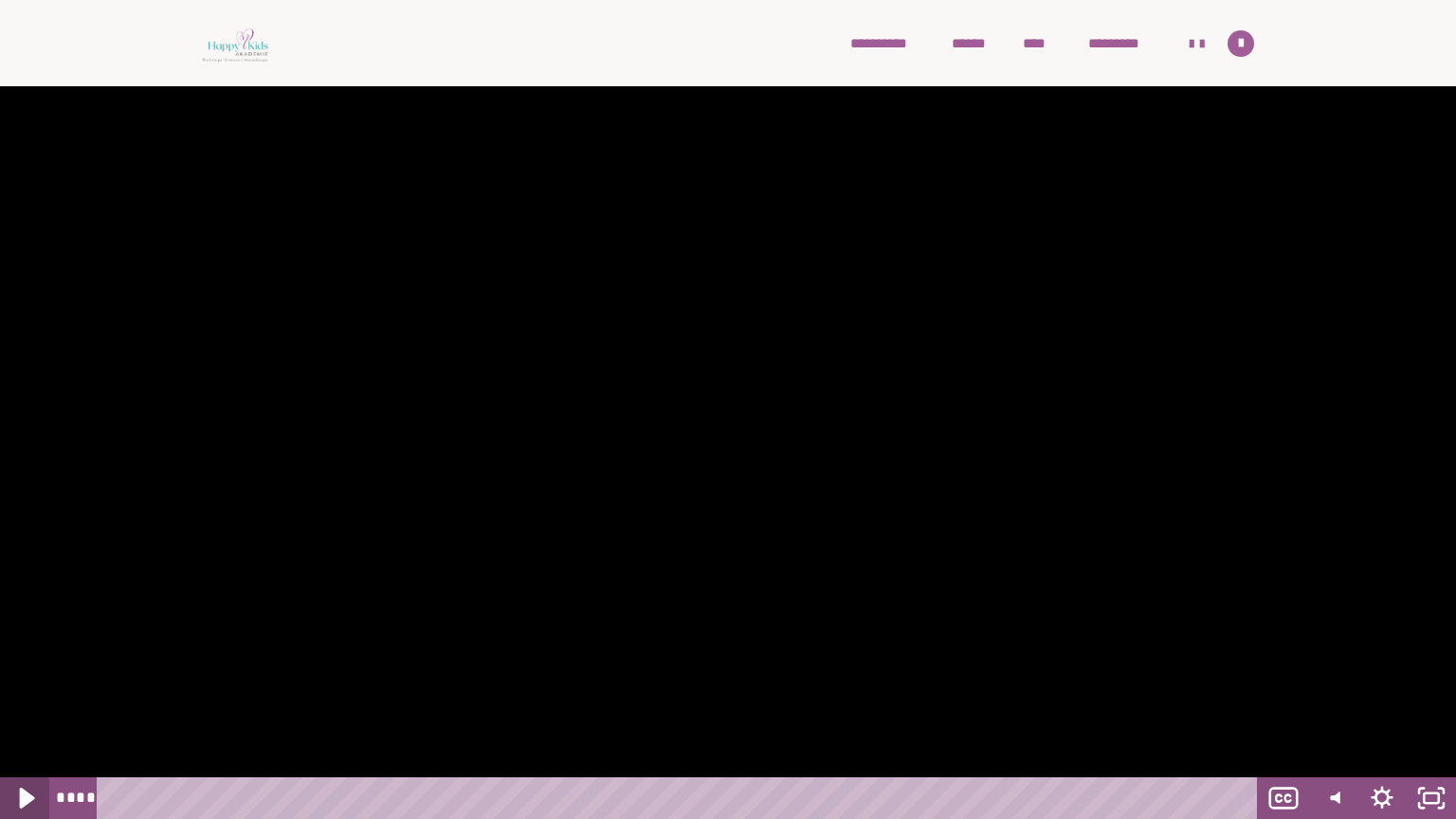 click 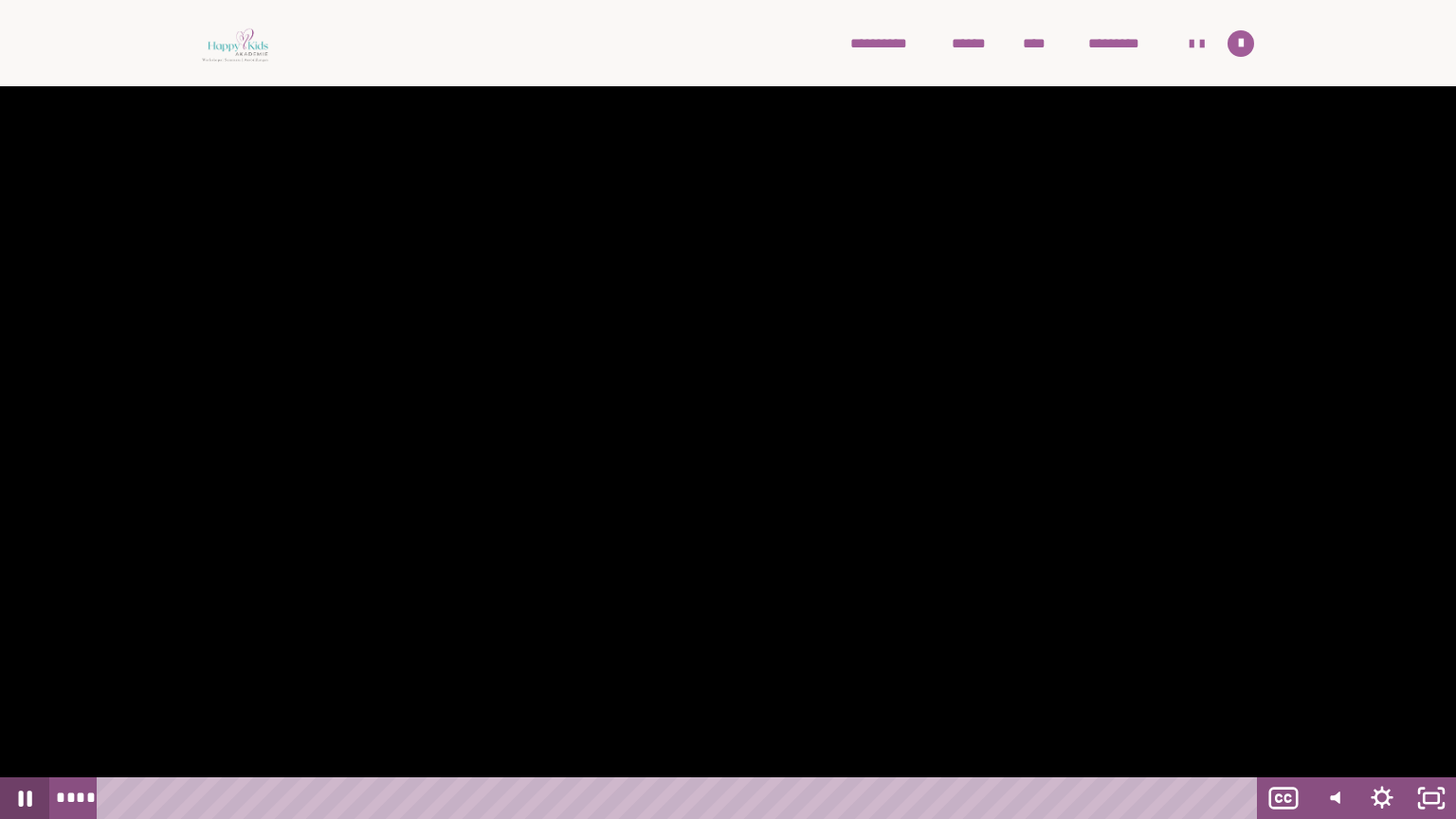 type 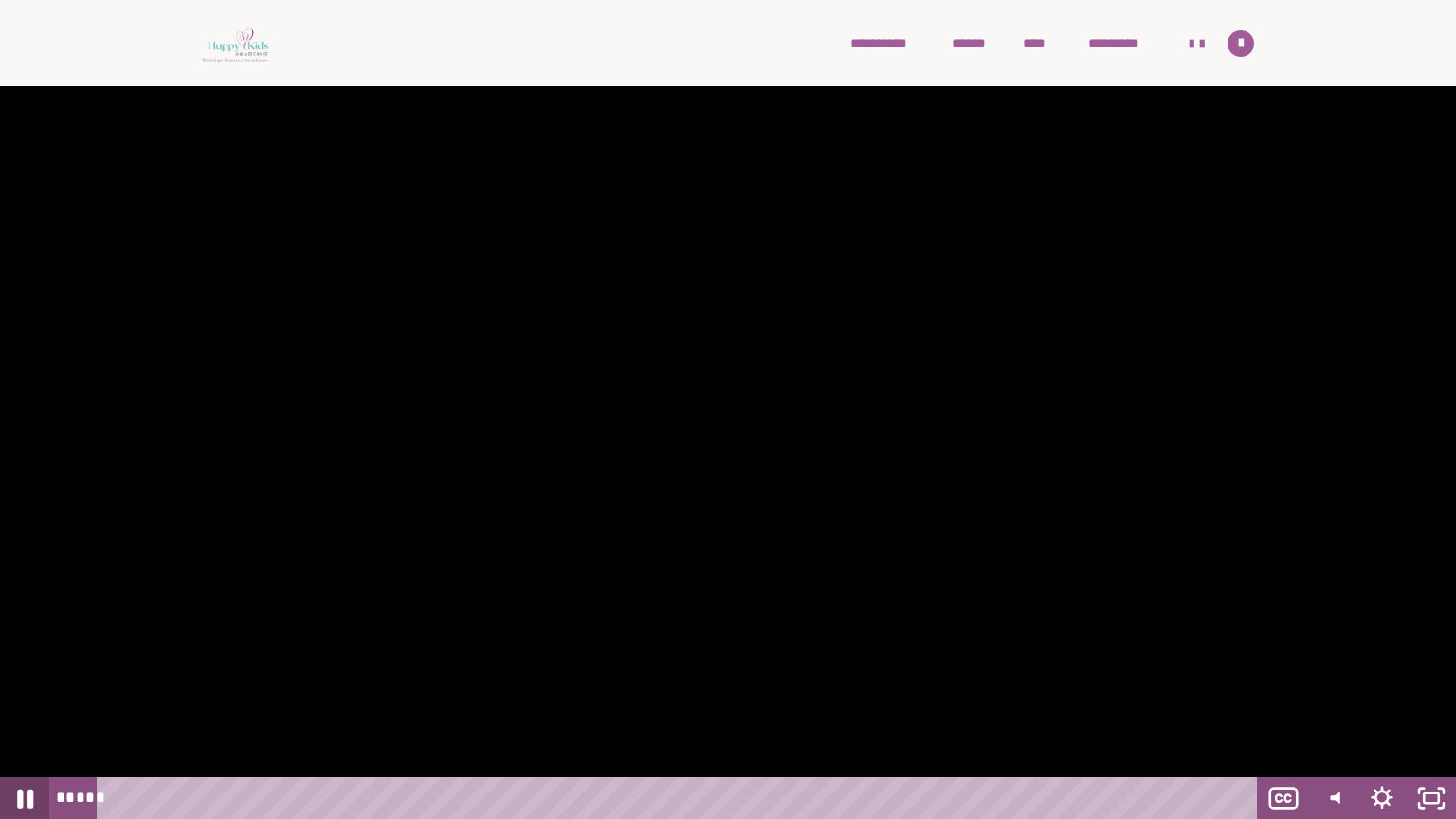 click 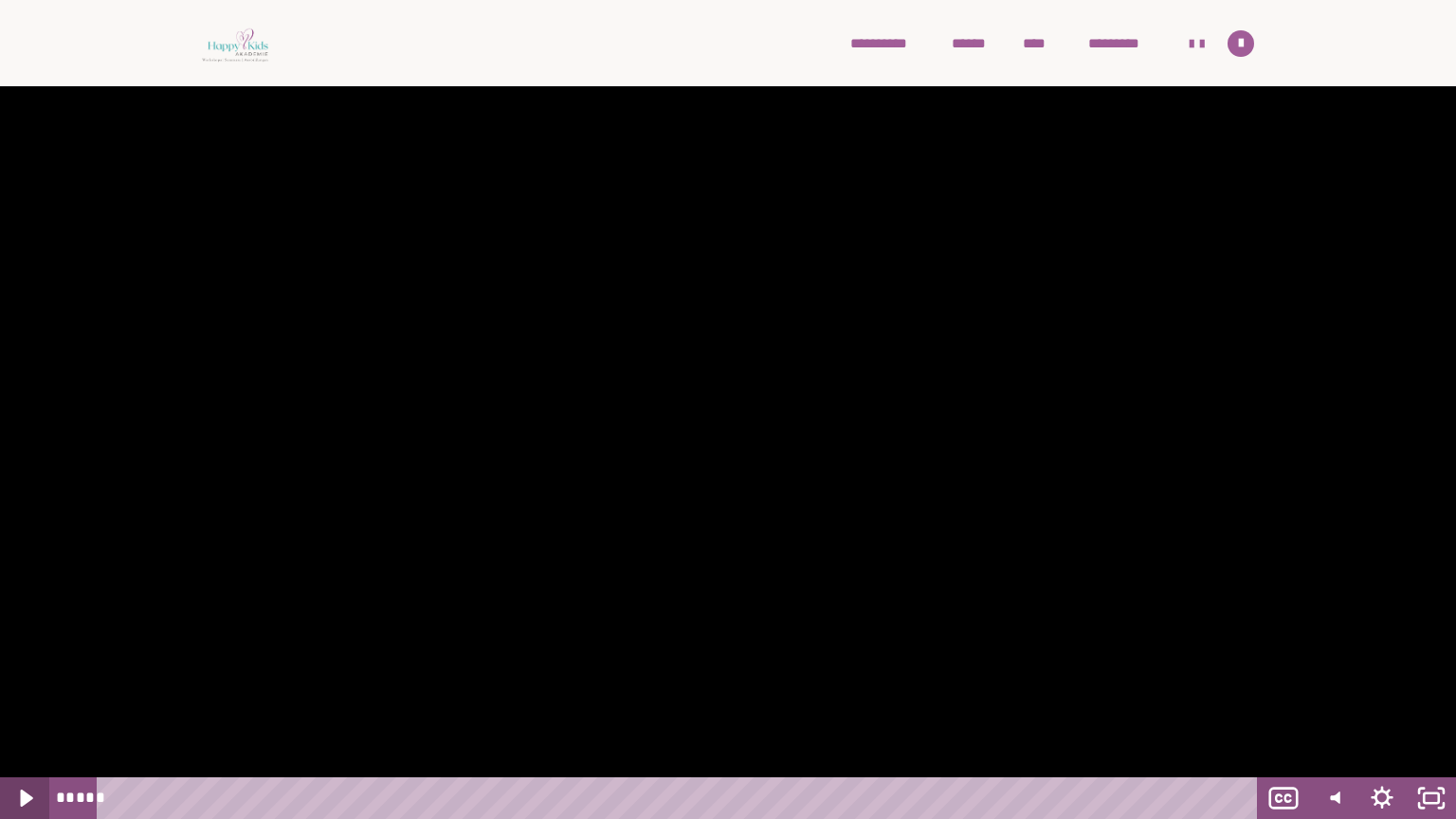 click 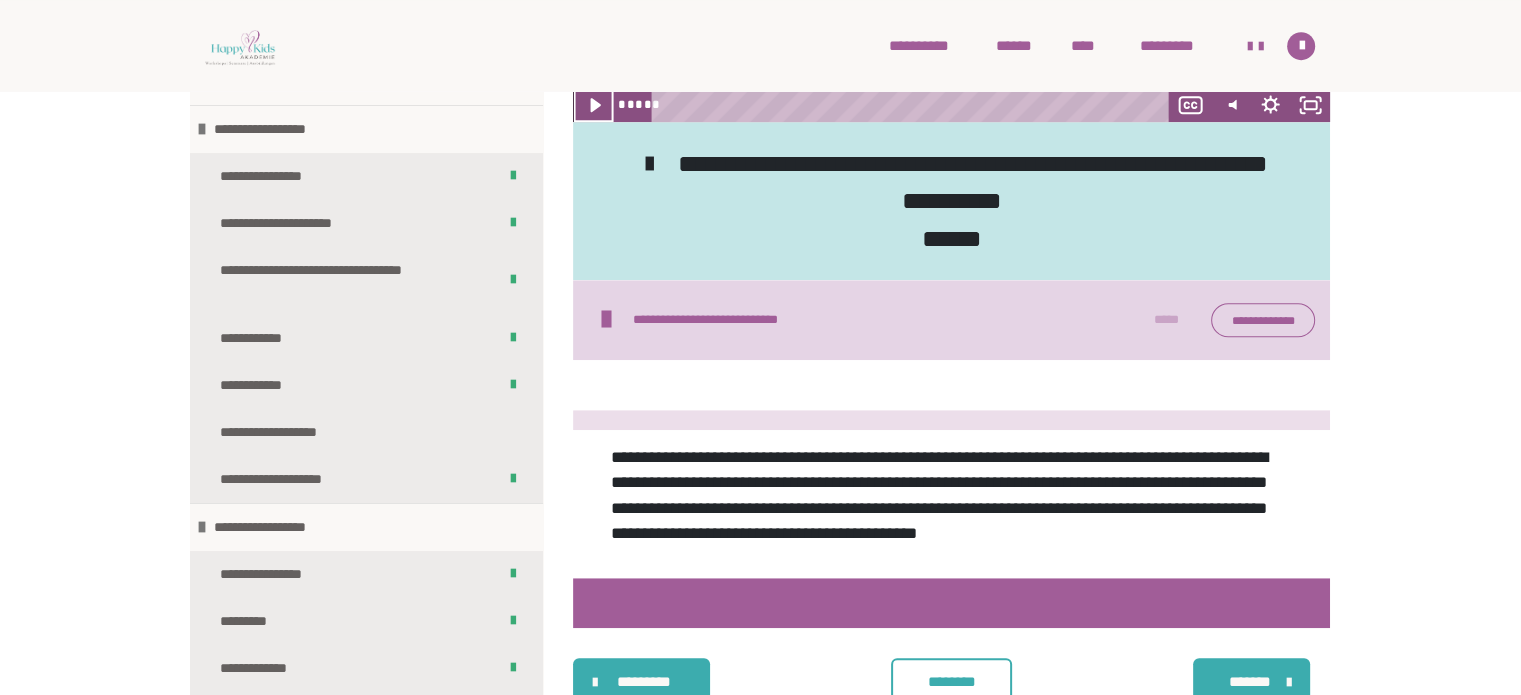 scroll, scrollTop: 1400, scrollLeft: 0, axis: vertical 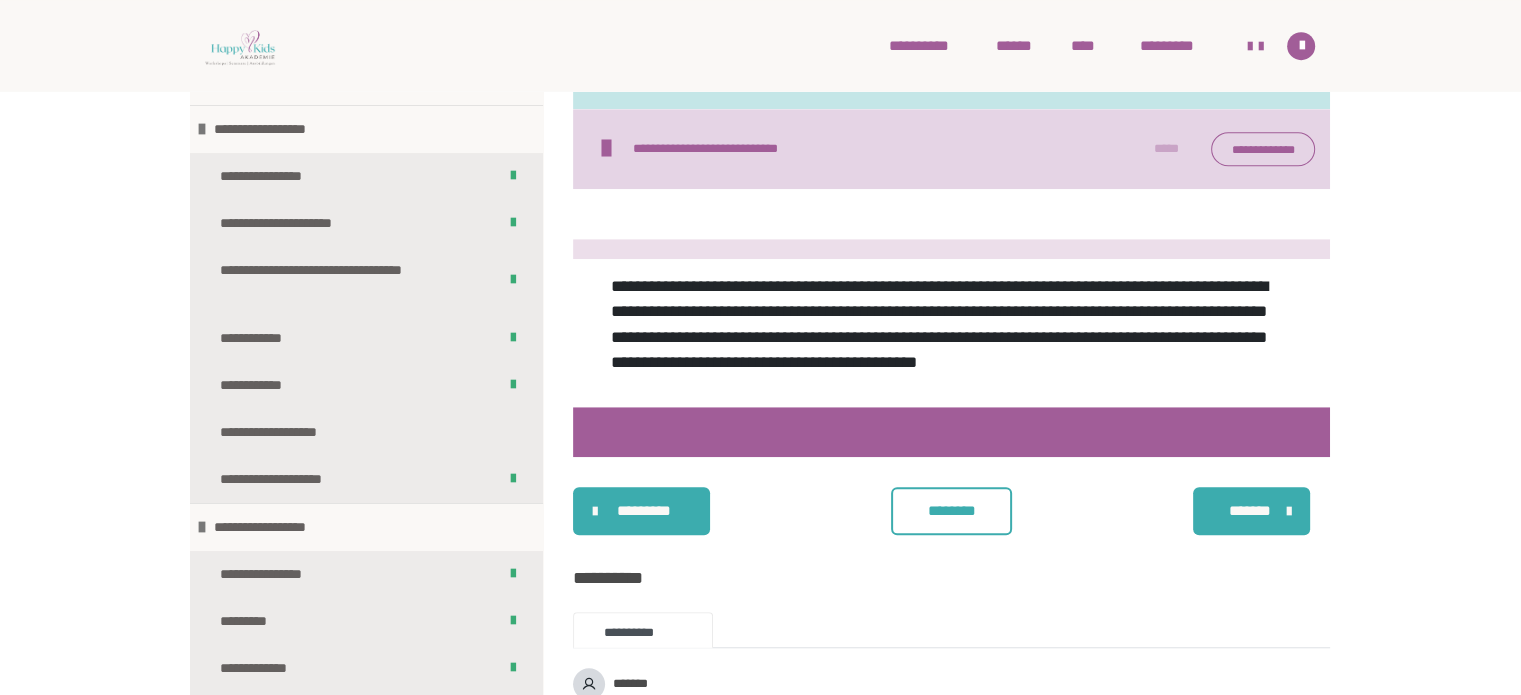 click on "********" at bounding box center (951, 511) 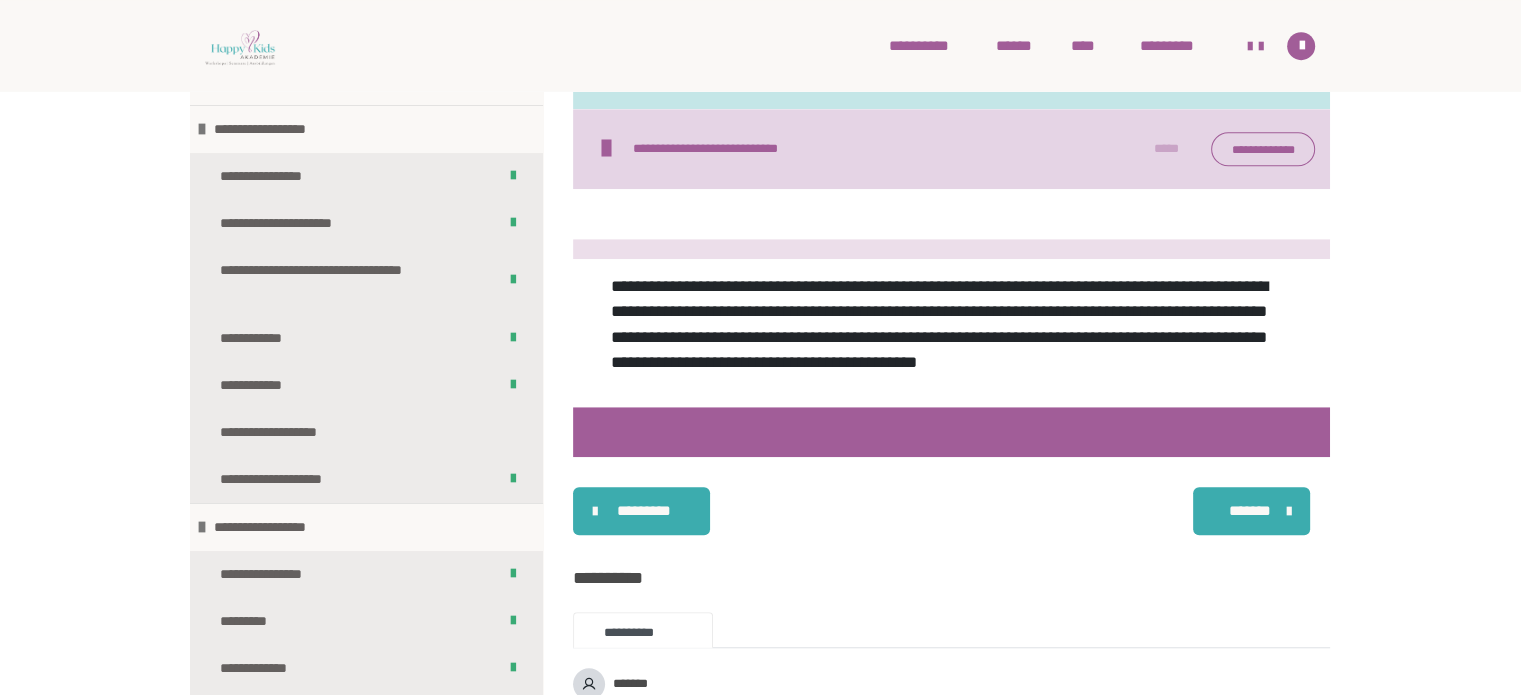 click on "*******" at bounding box center [1252, 511] 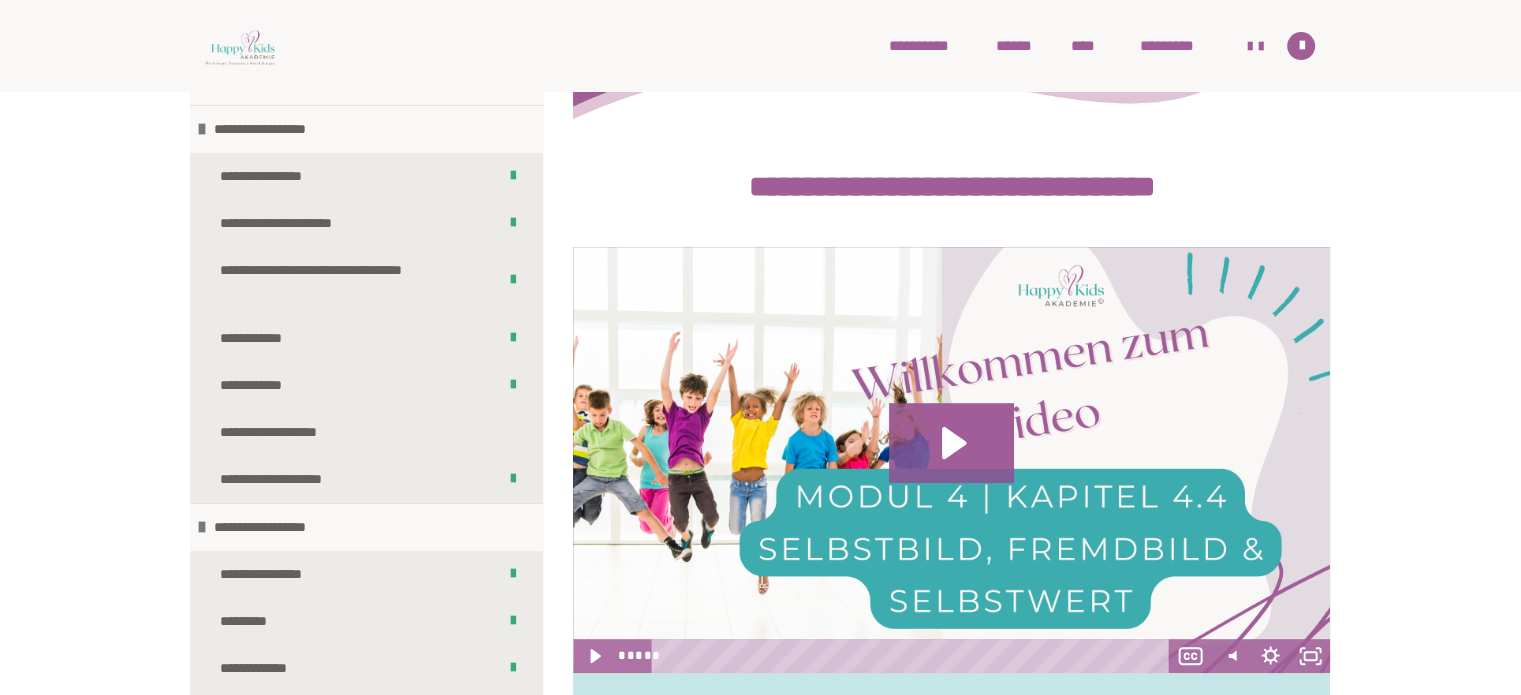 scroll, scrollTop: 778, scrollLeft: 0, axis: vertical 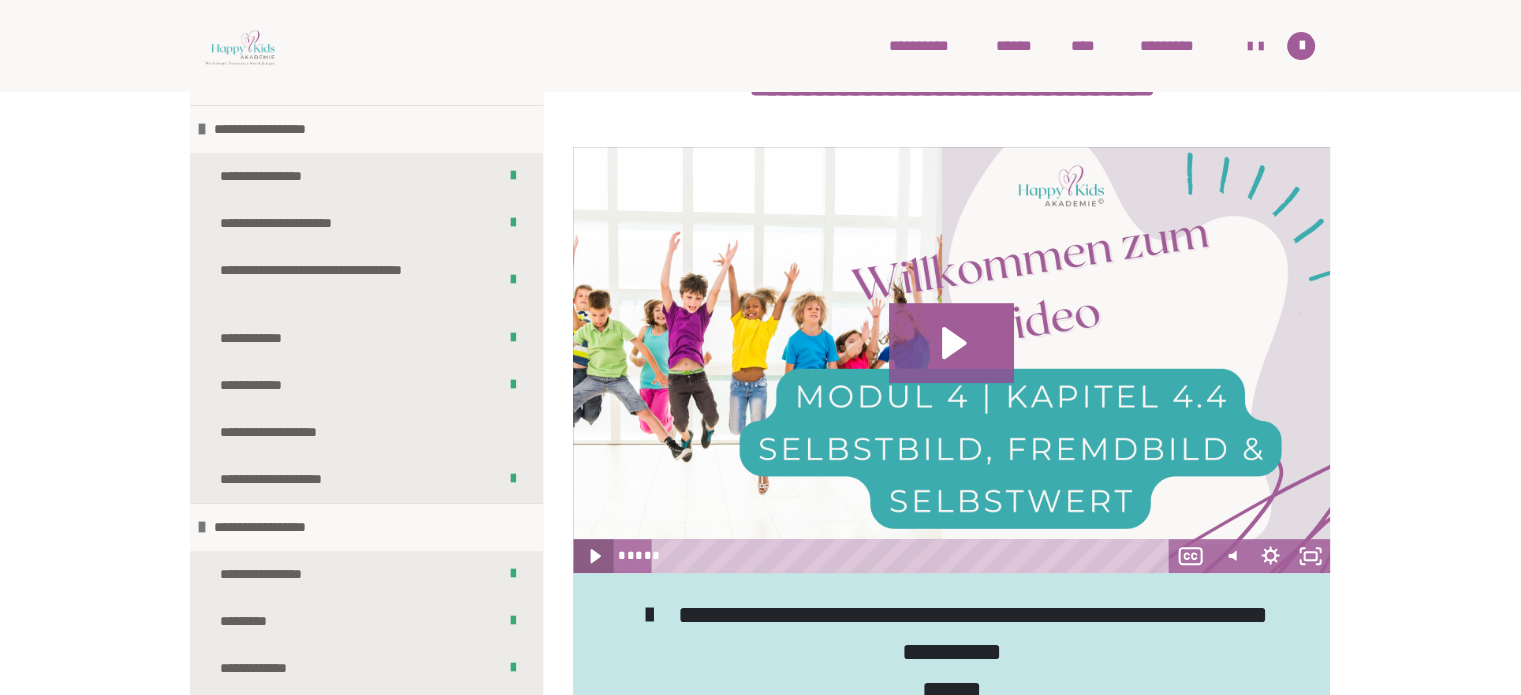 click 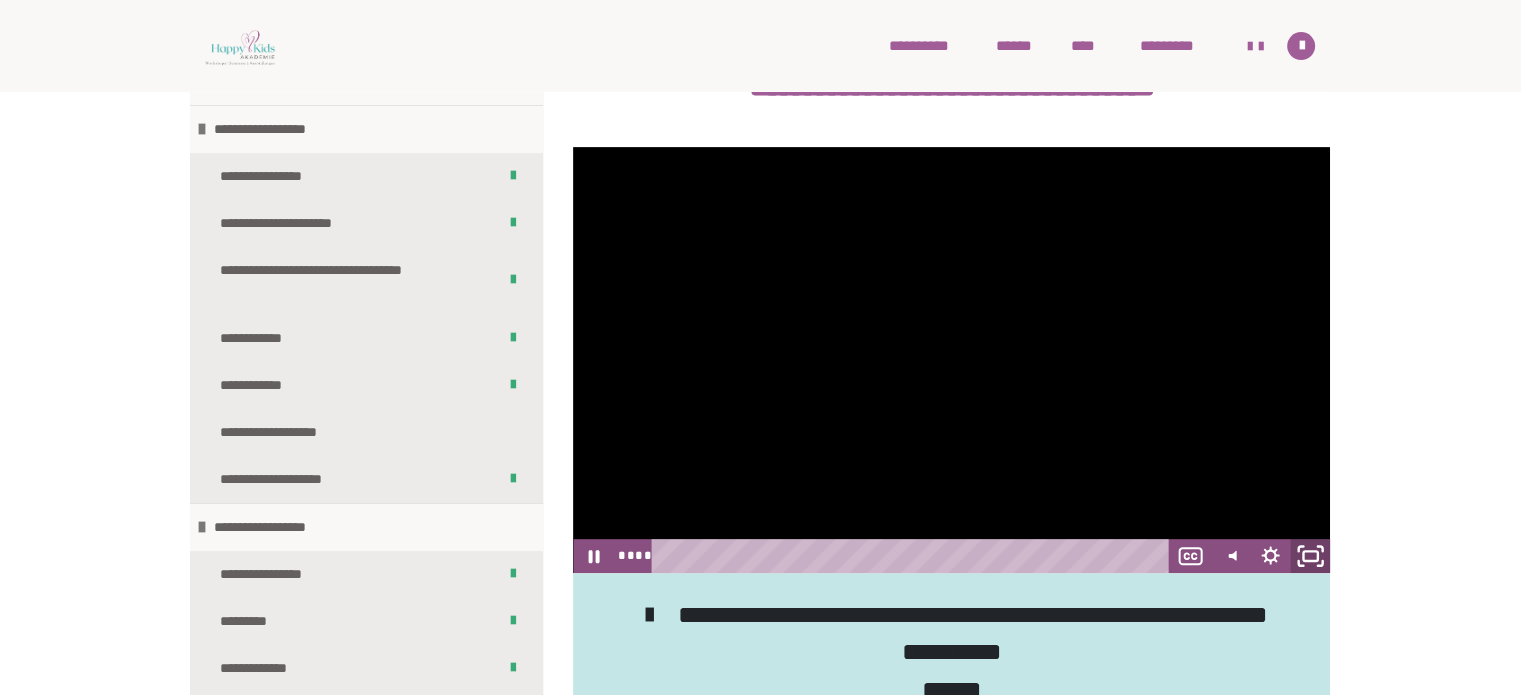 click 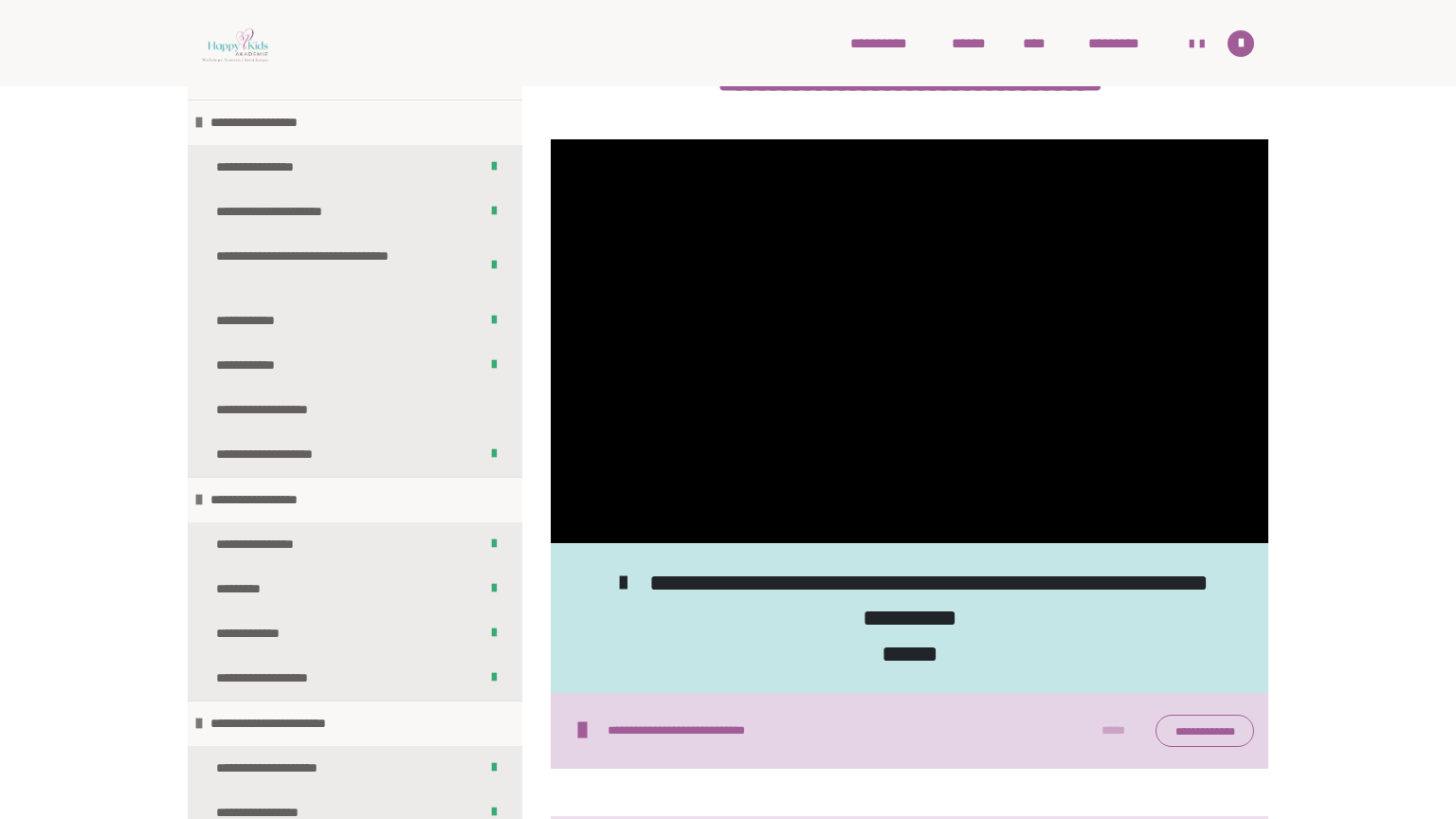 type 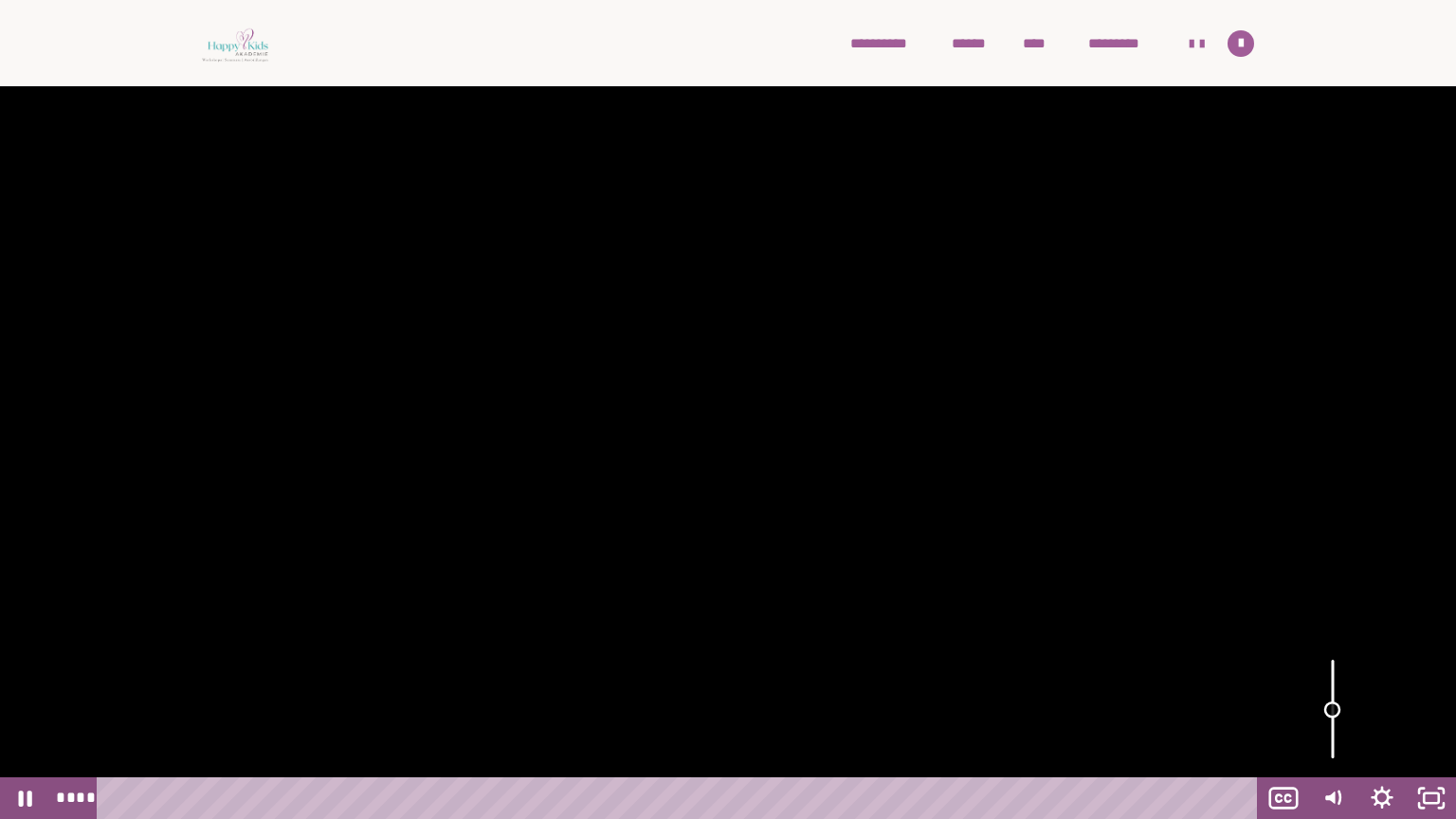 drag, startPoint x: 1326, startPoint y: 720, endPoint x: 1328, endPoint y: 709, distance: 11.18034 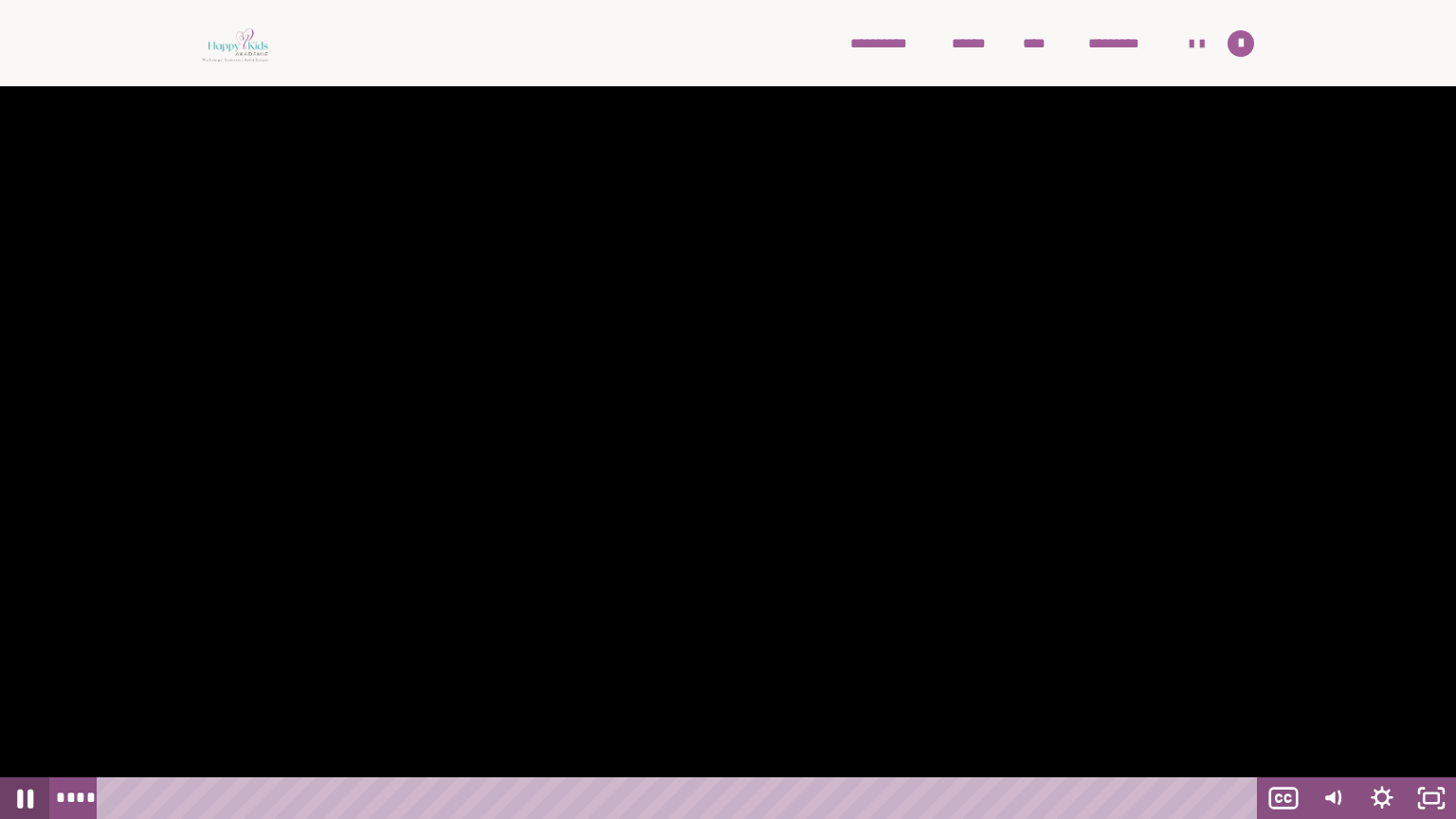 click 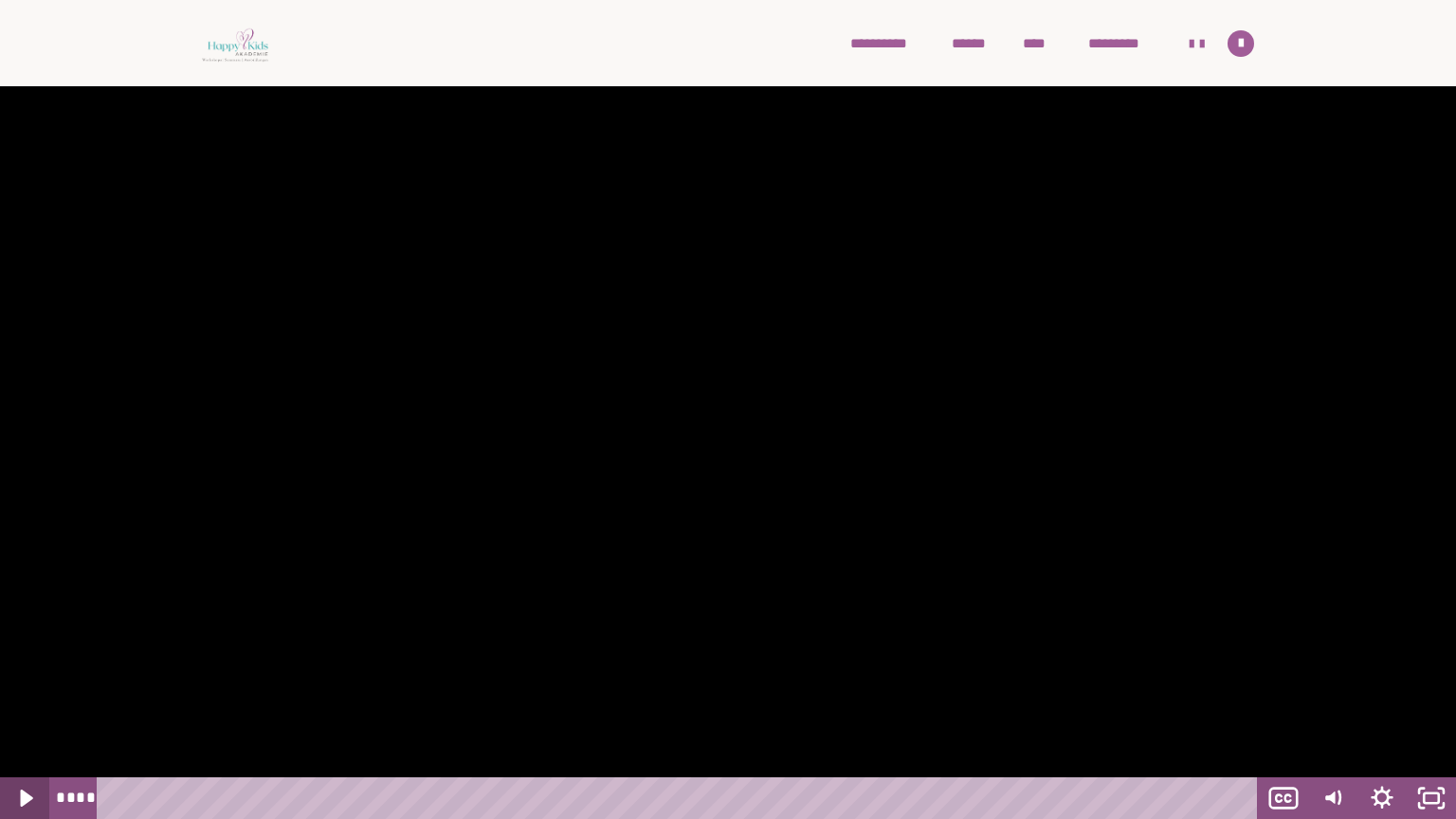 click 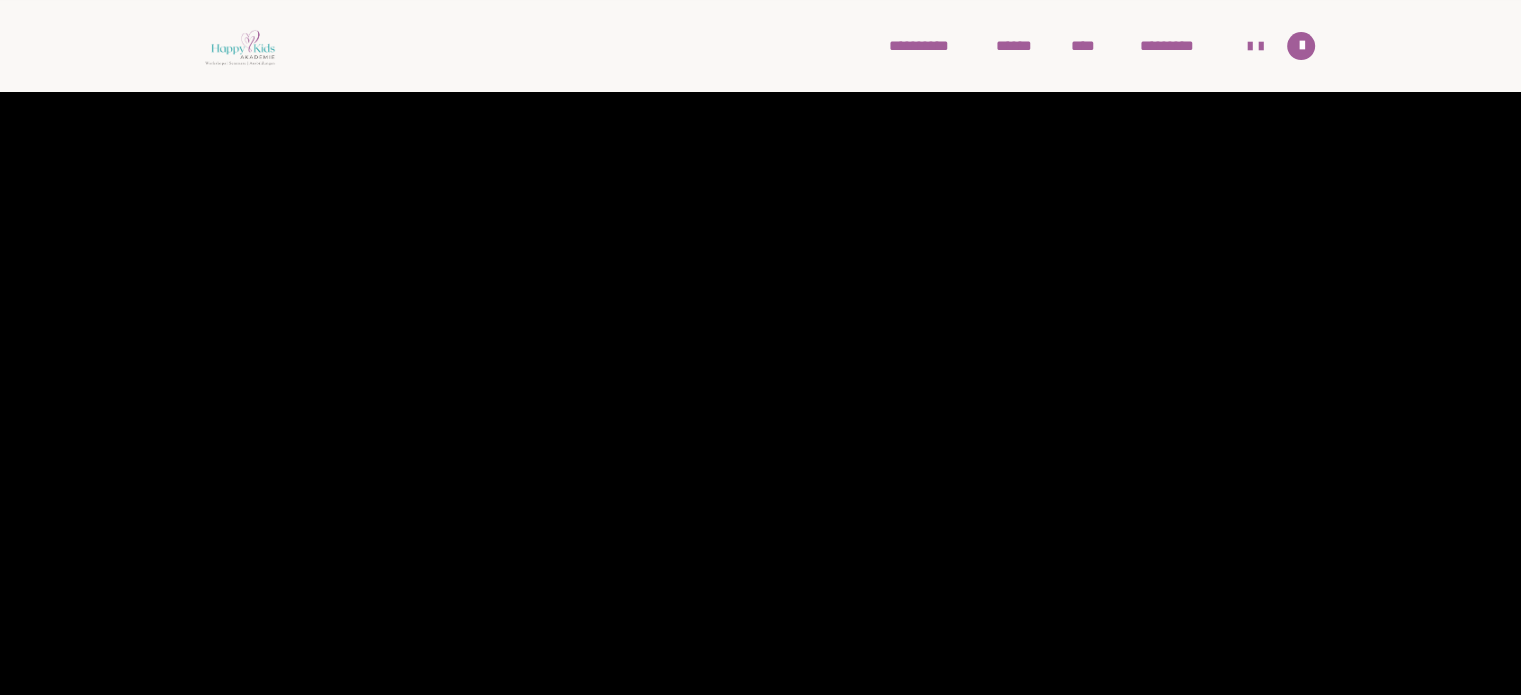 type 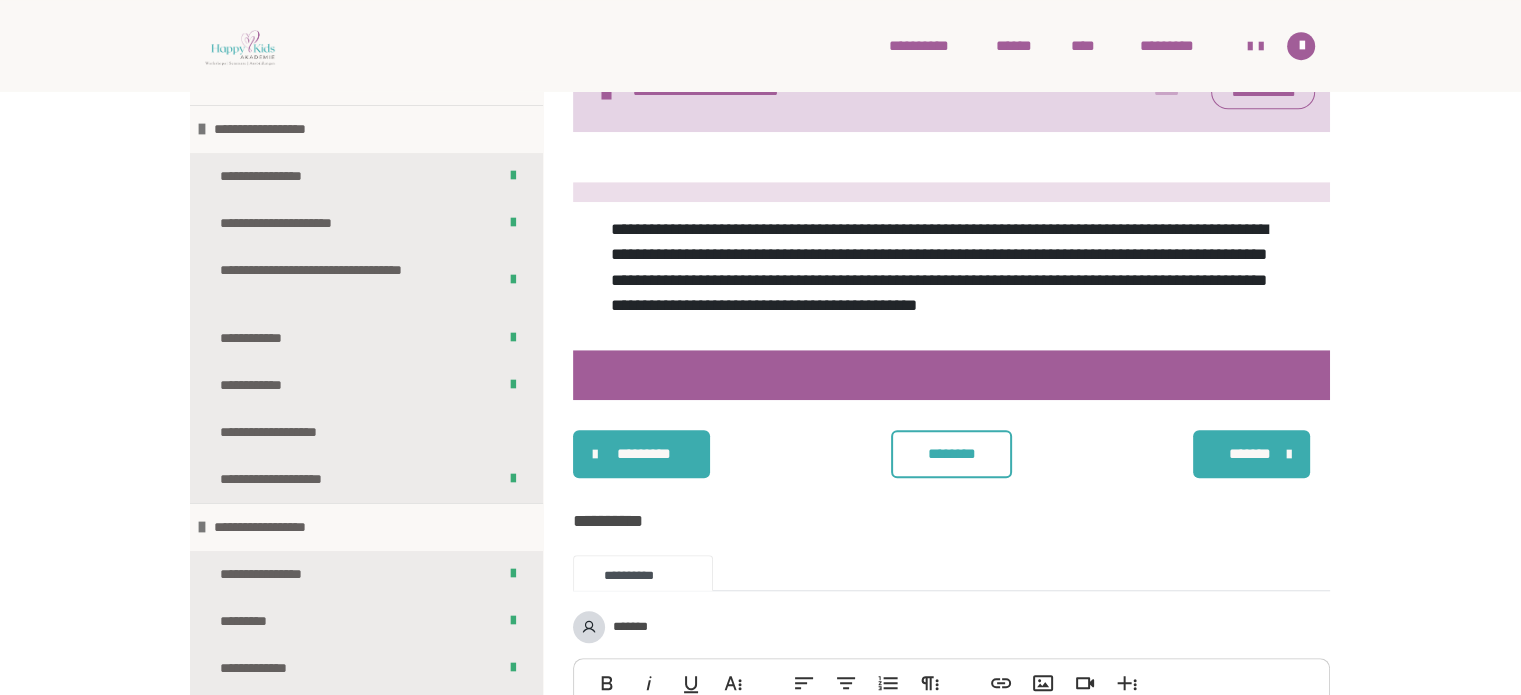 scroll, scrollTop: 1497, scrollLeft: 0, axis: vertical 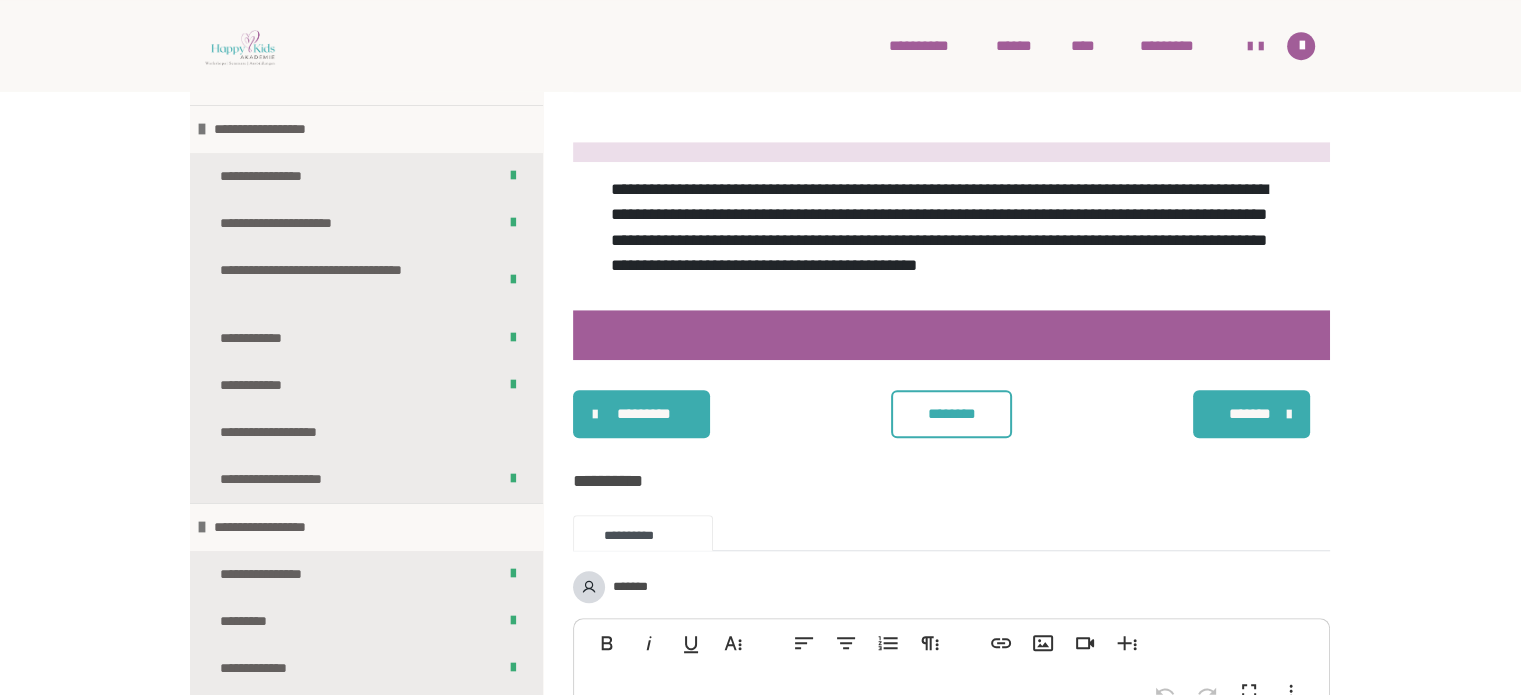 click on "********" at bounding box center [951, 414] 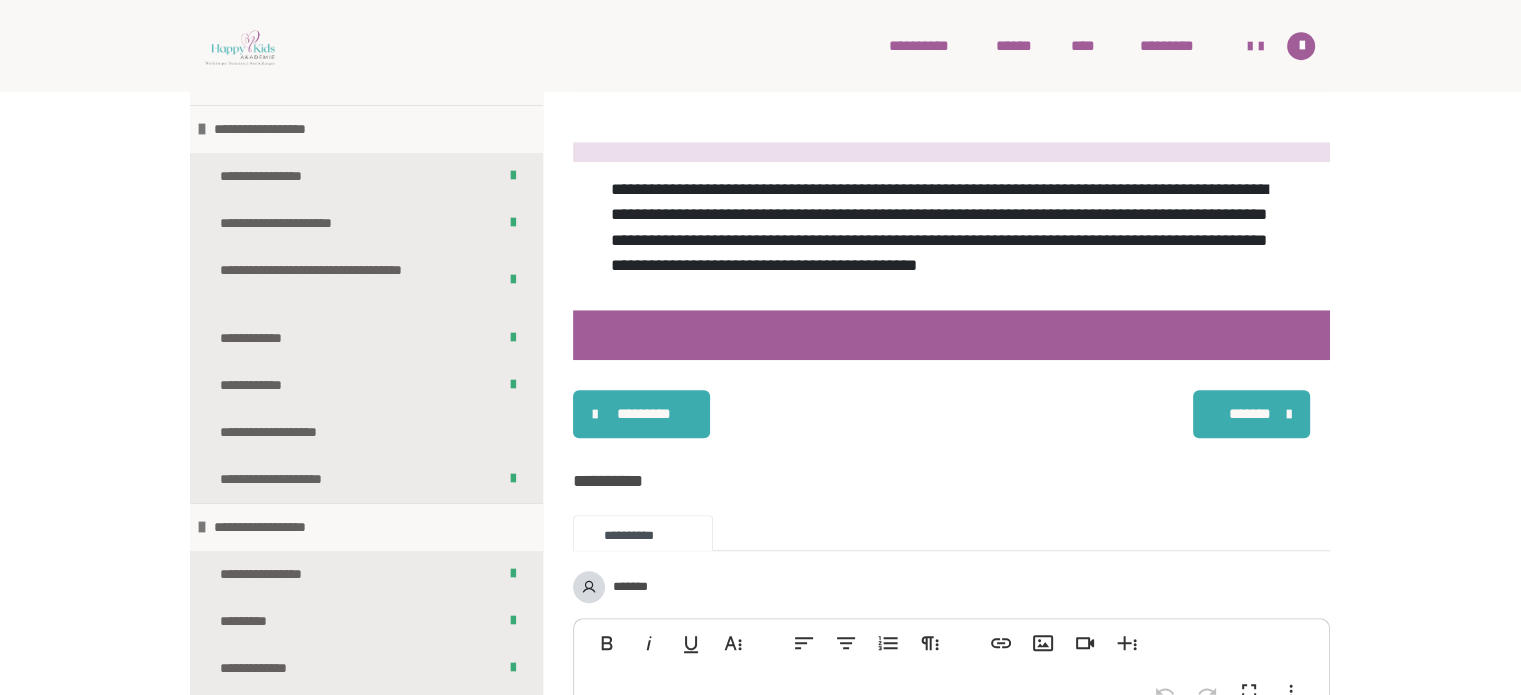 click on "*******" at bounding box center [1250, 414] 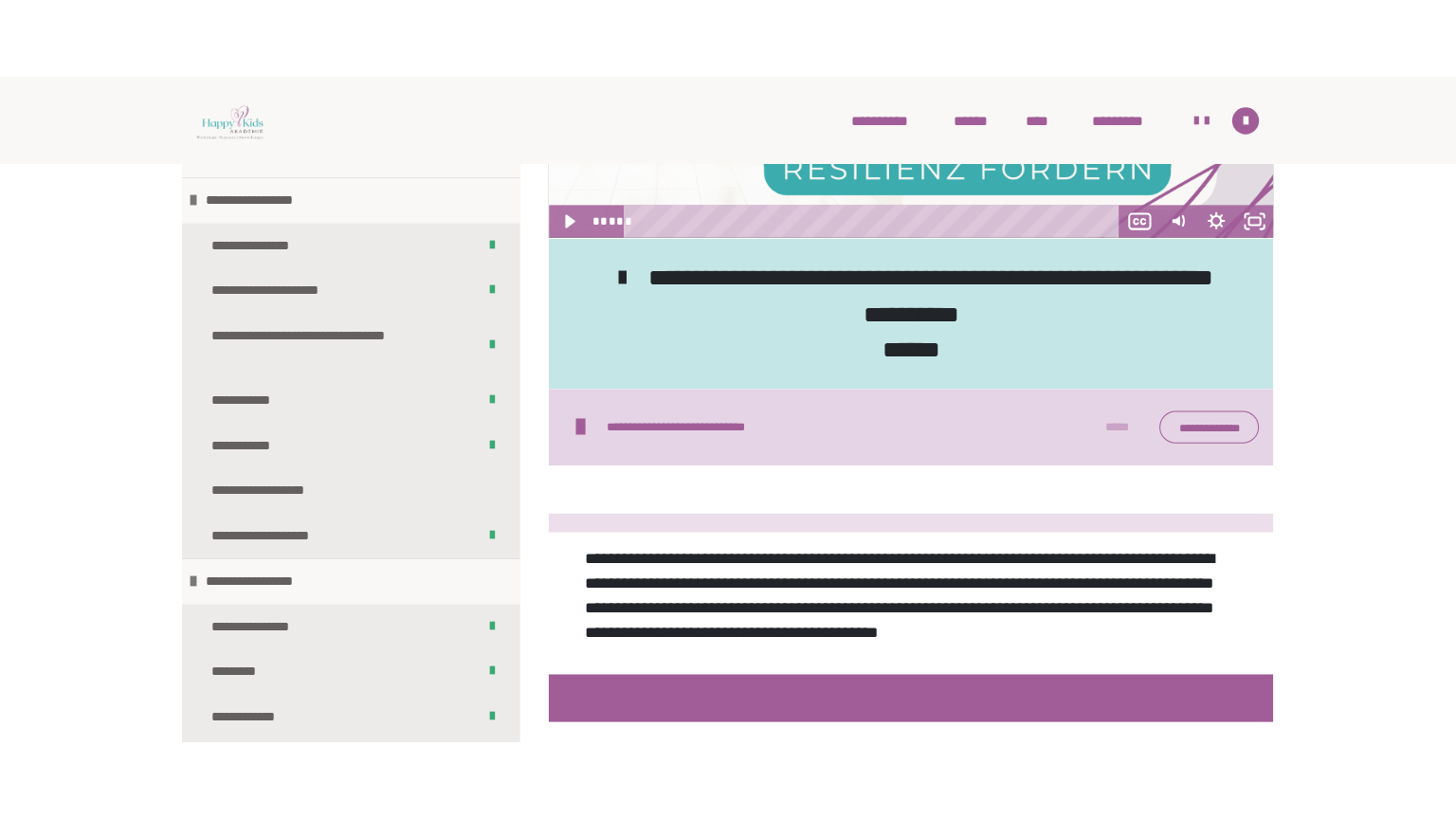 scroll, scrollTop: 737, scrollLeft: 0, axis: vertical 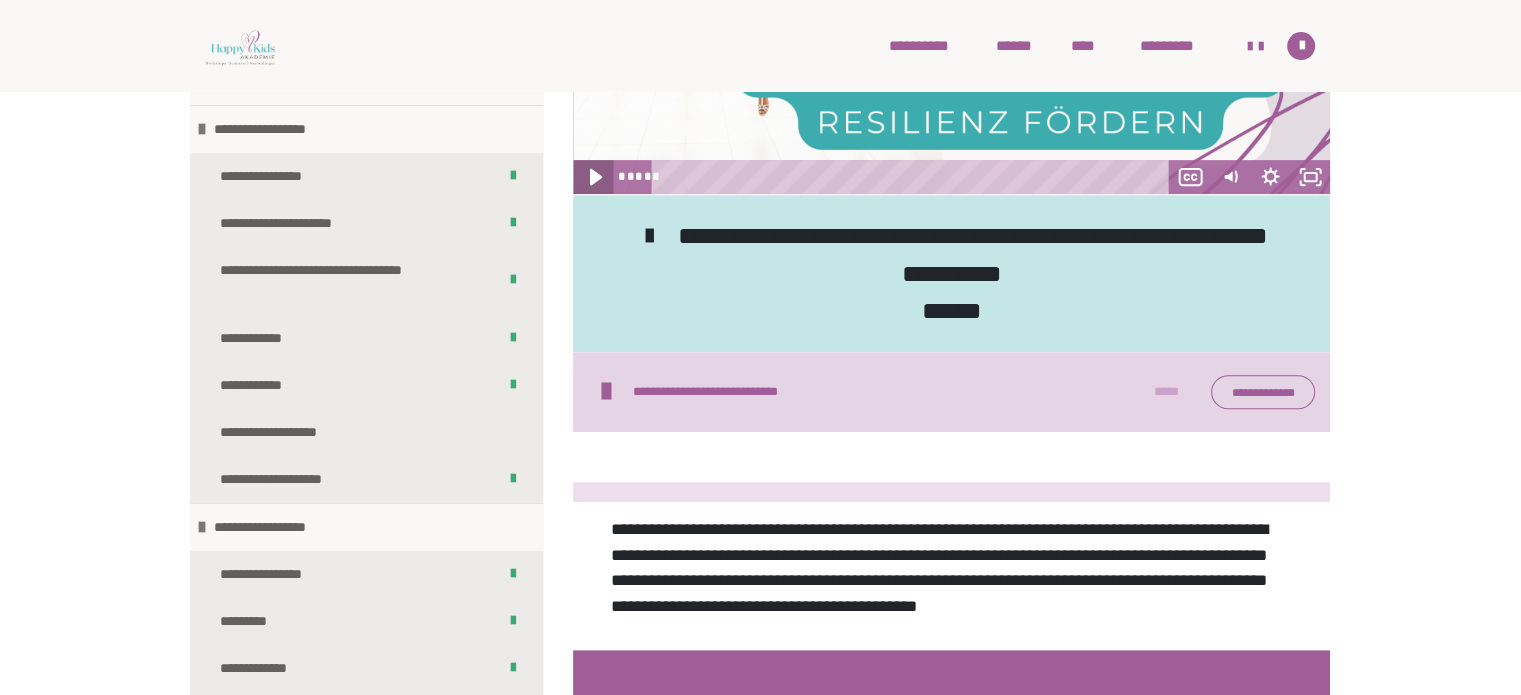 click 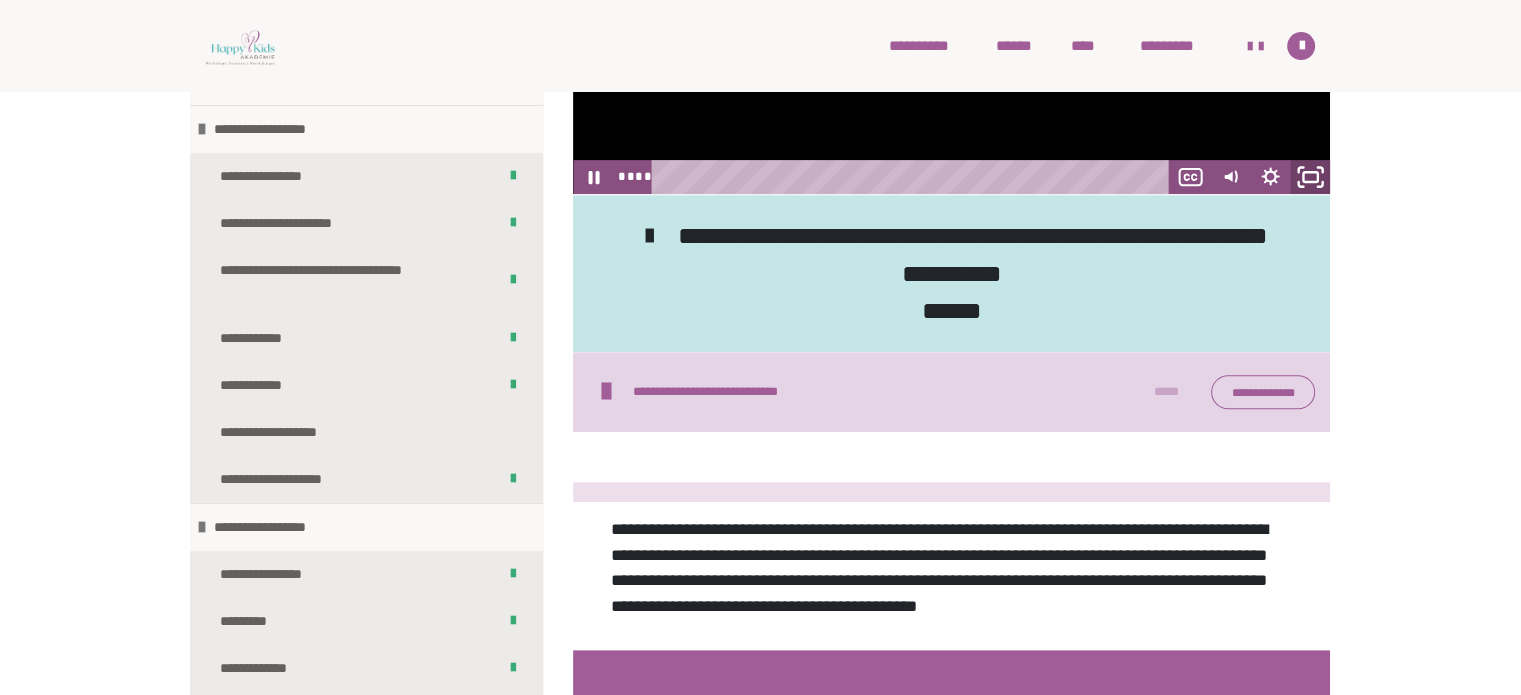 click 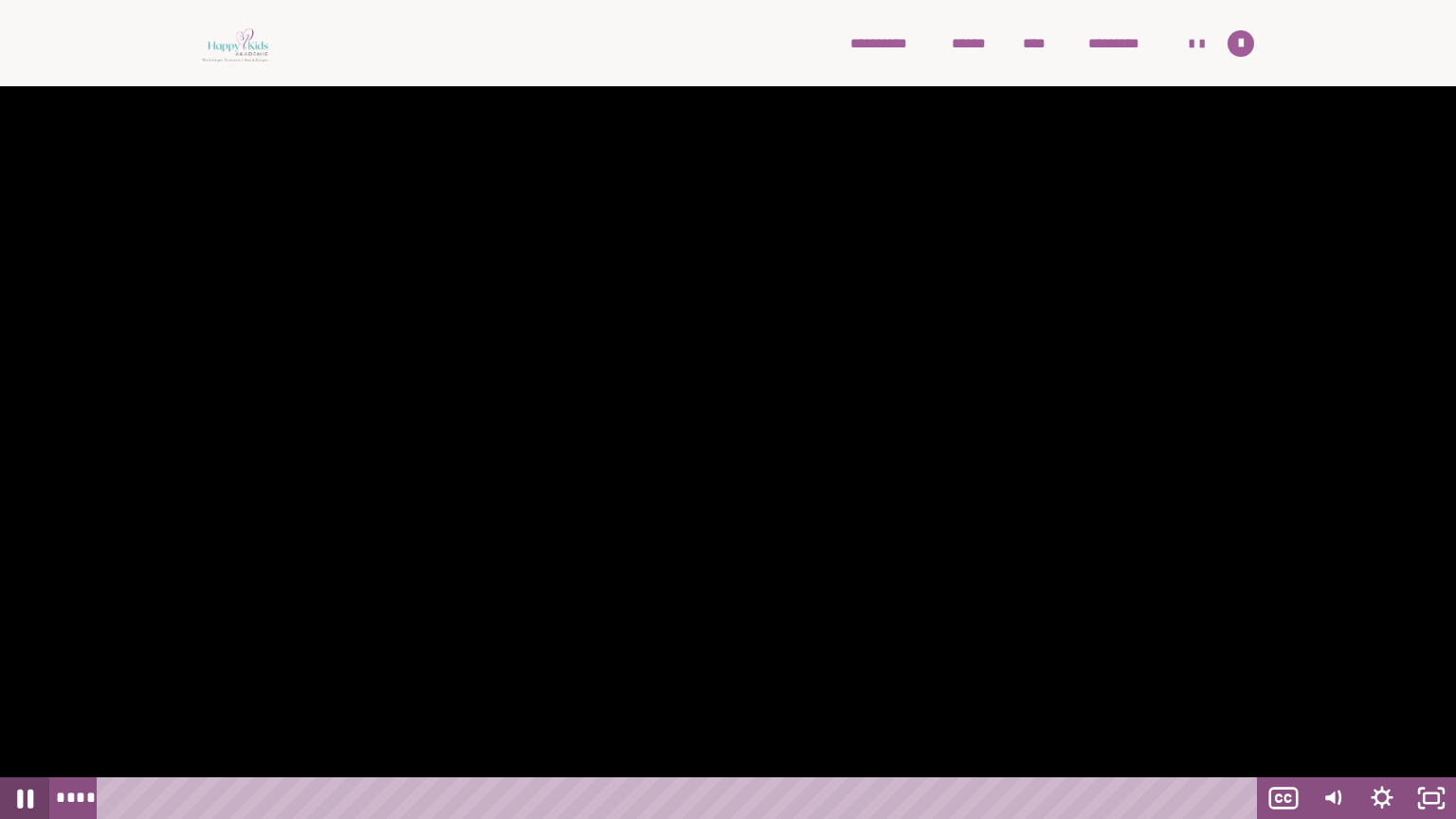 click 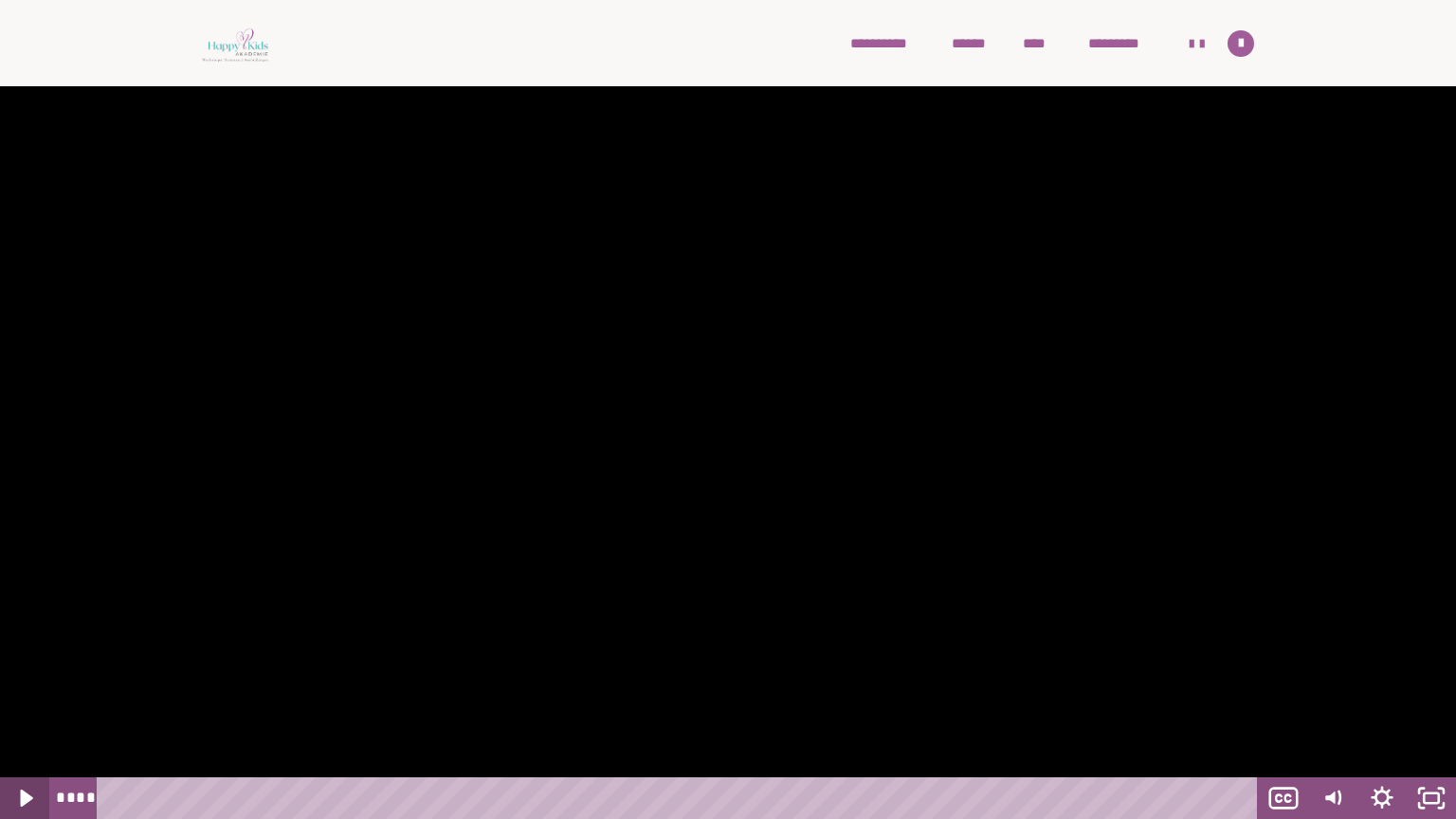 click 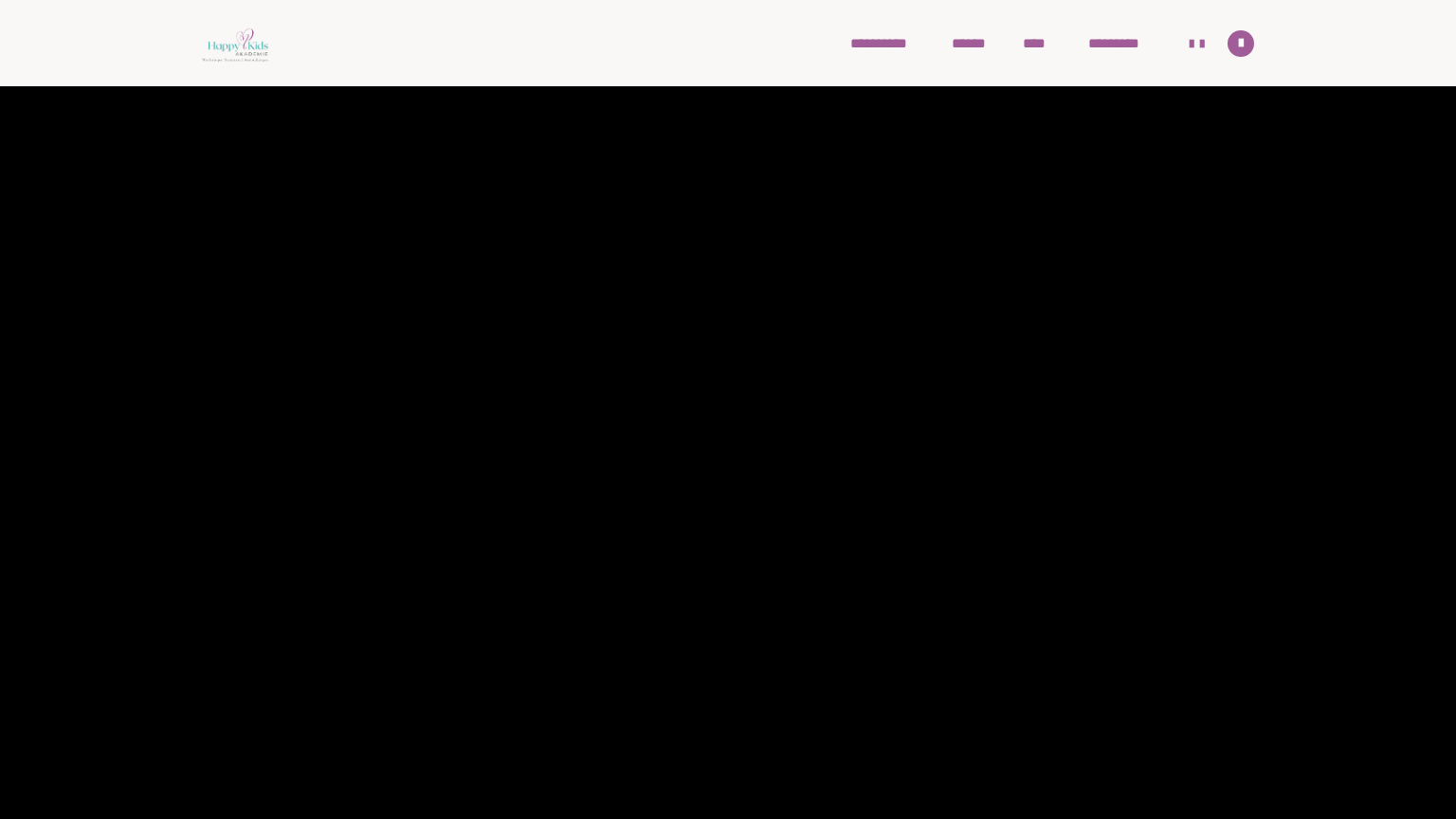 drag, startPoint x: 92, startPoint y: 773, endPoint x: 79, endPoint y: 790, distance: 21.400935 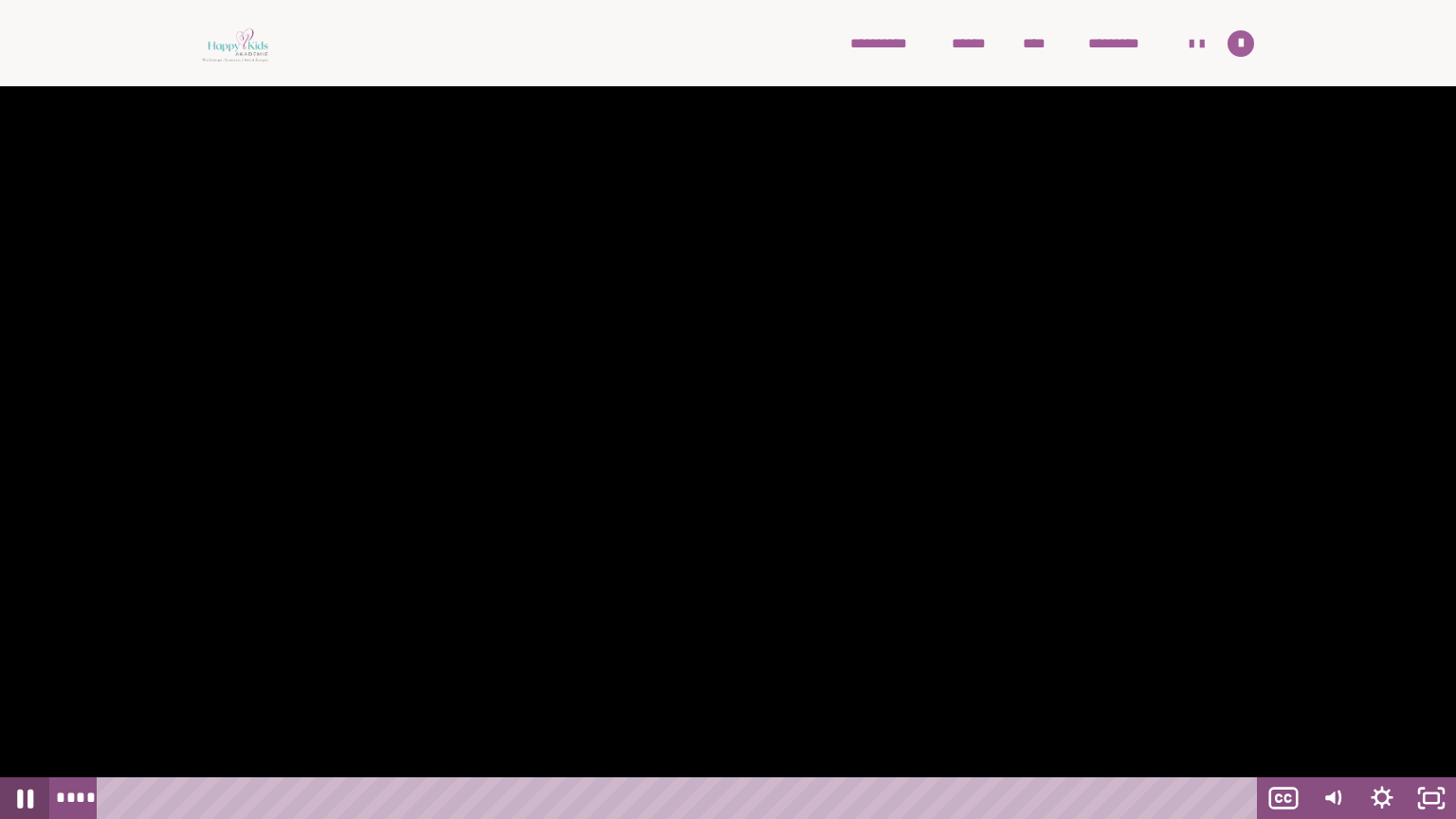 click 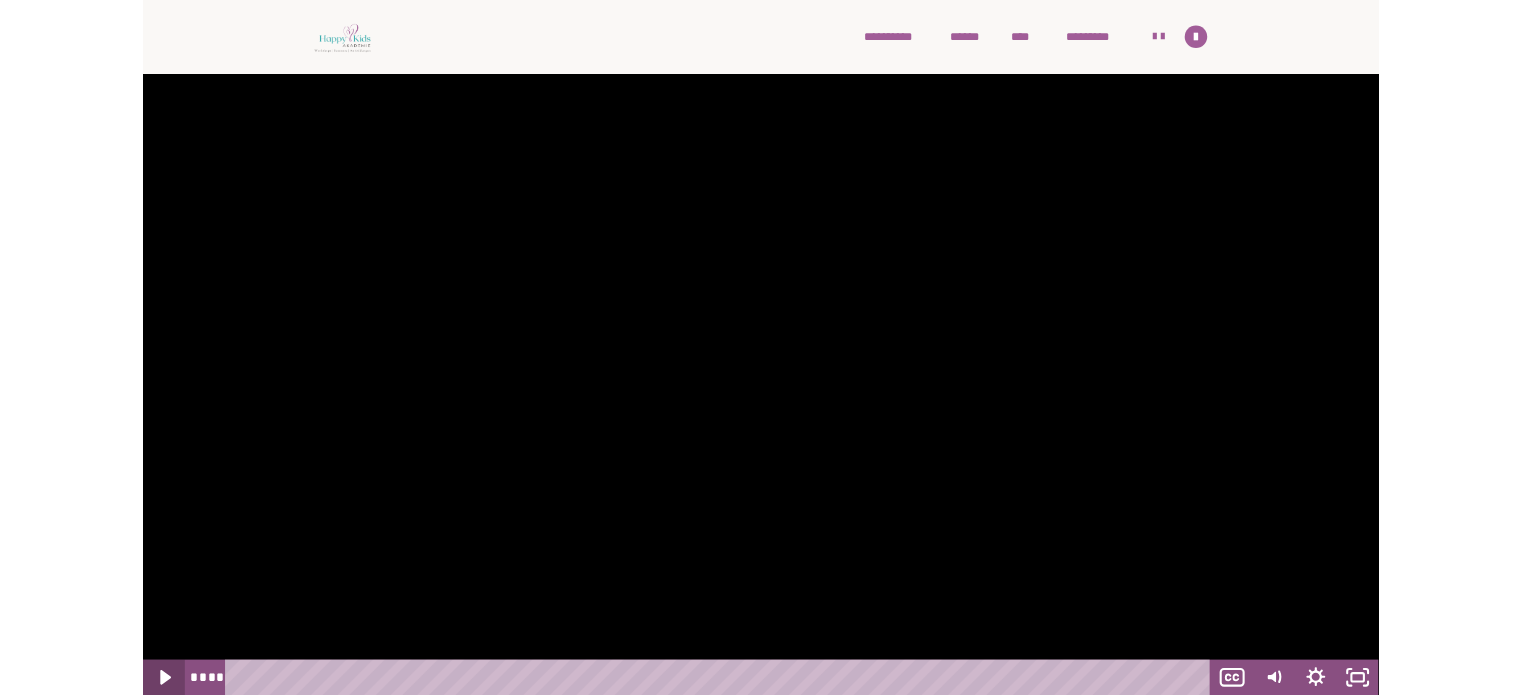 scroll, scrollTop: 0, scrollLeft: 0, axis: both 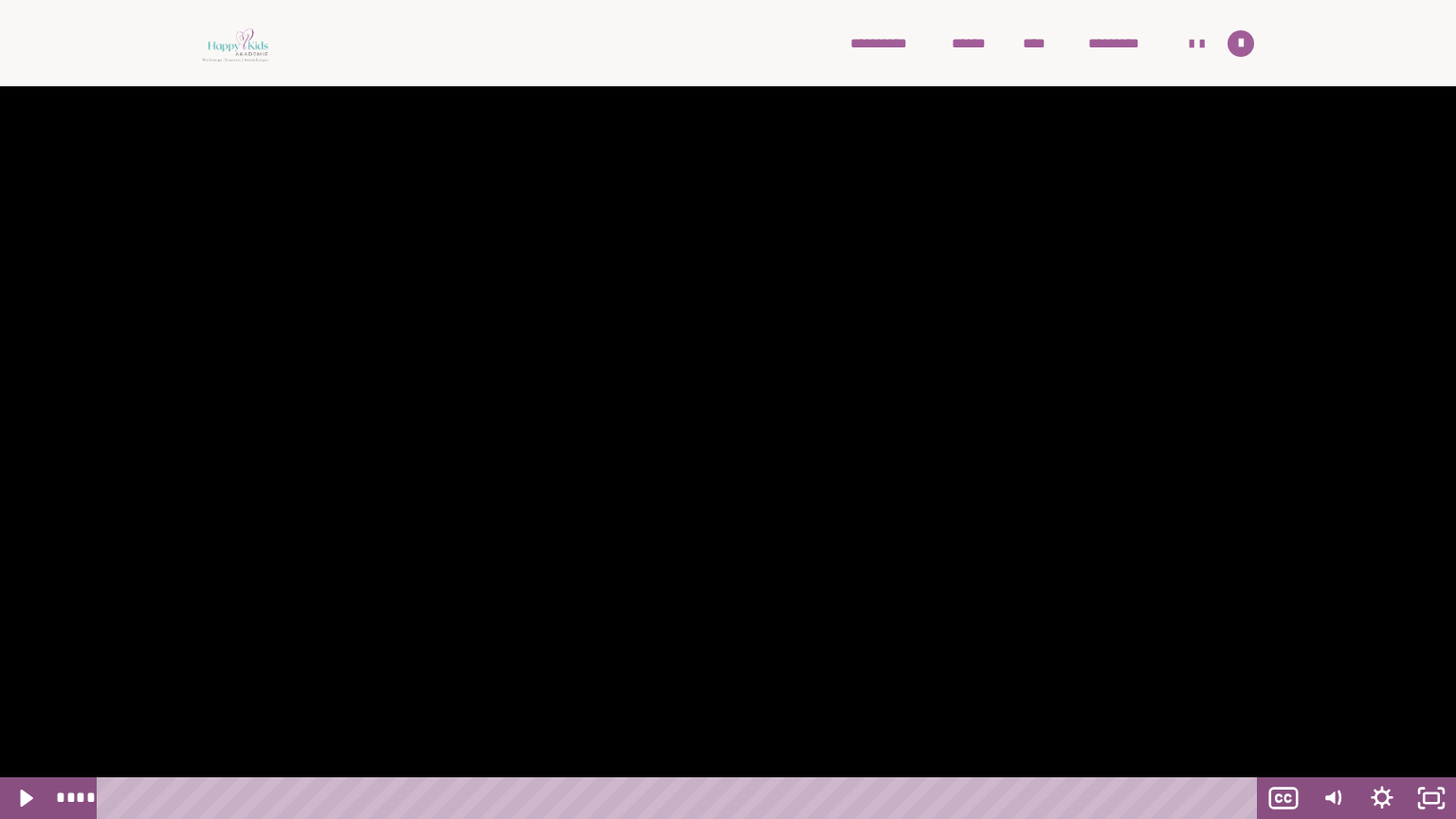 click at bounding box center (728, 410) 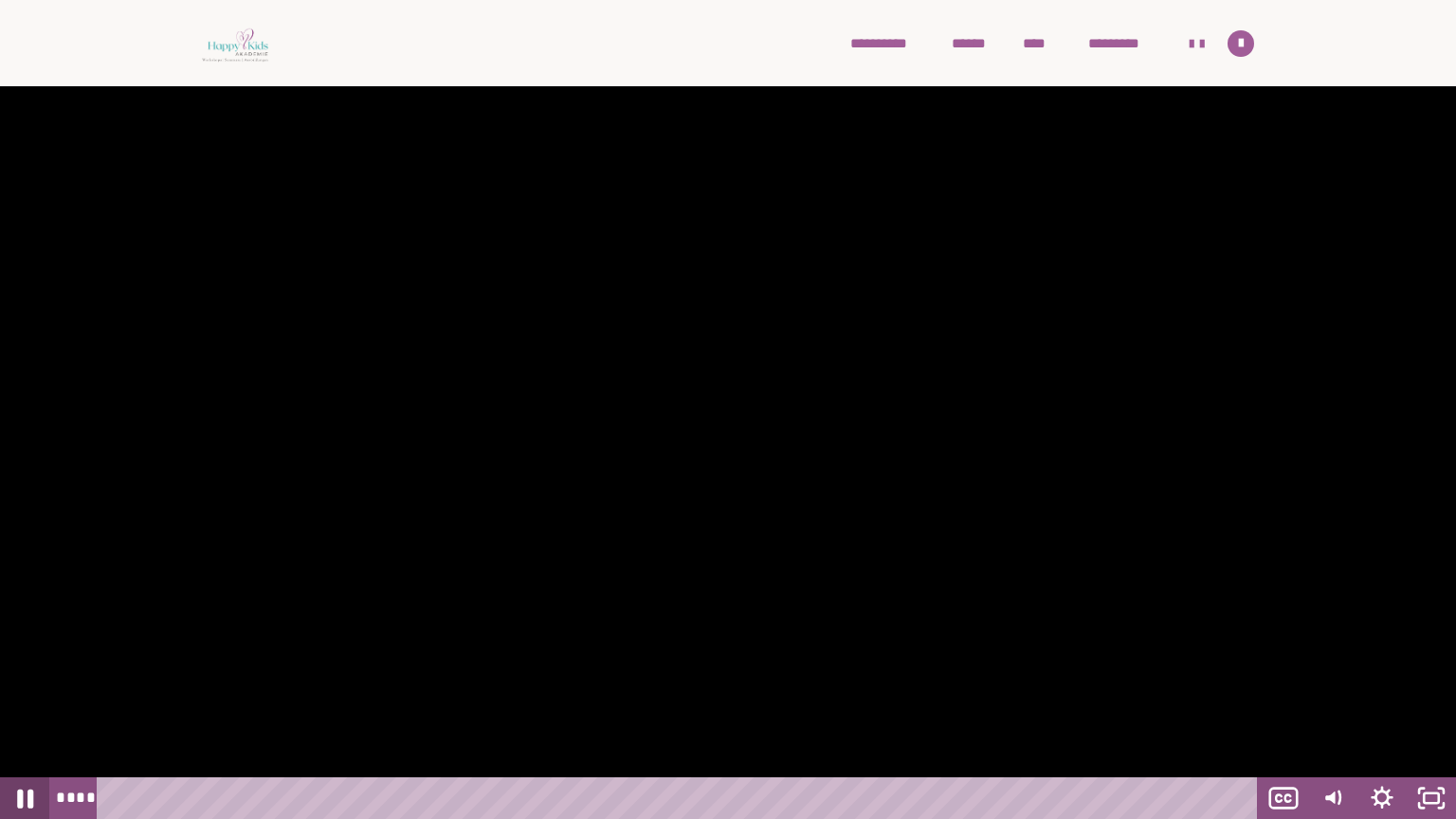 click 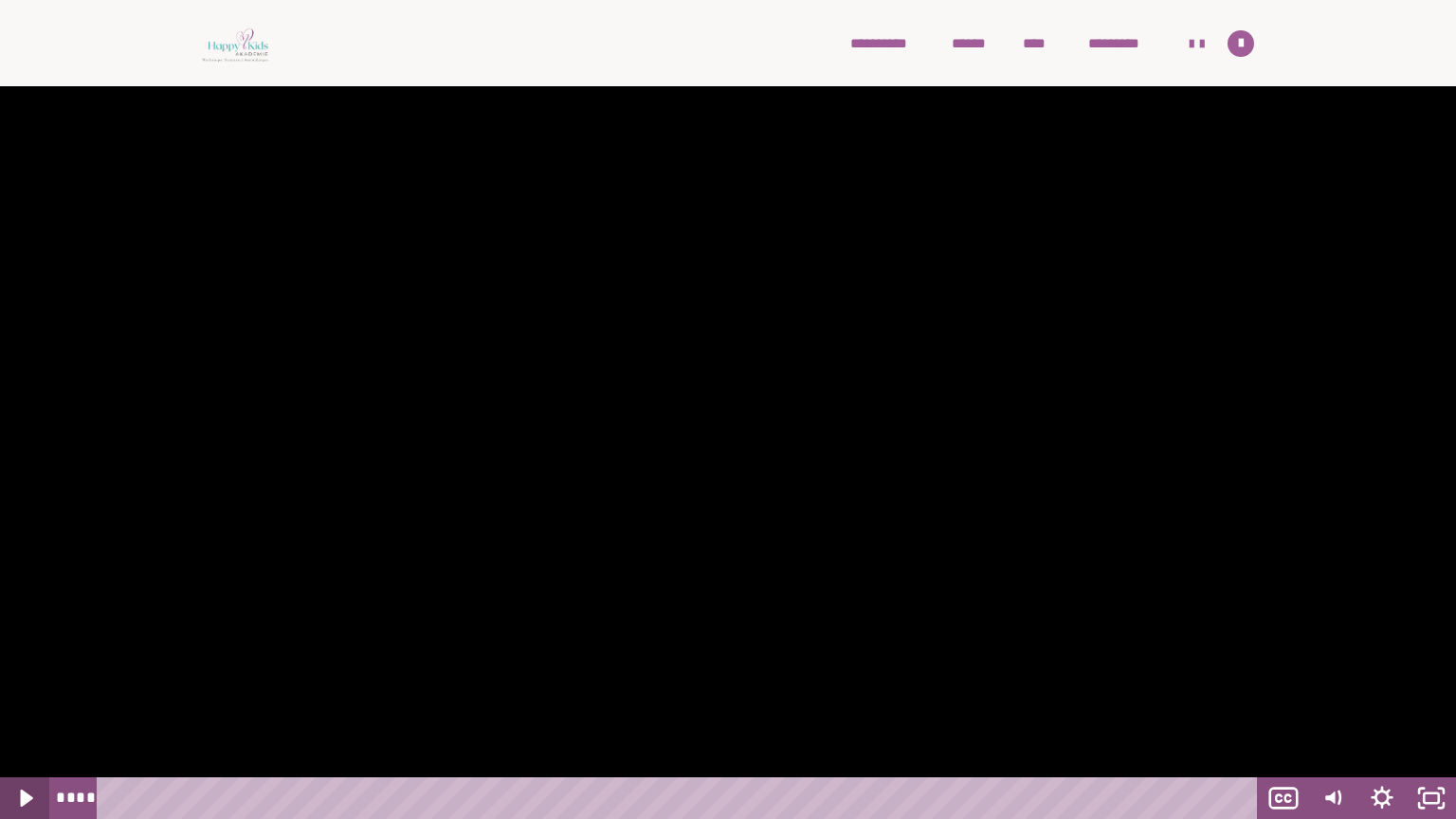click 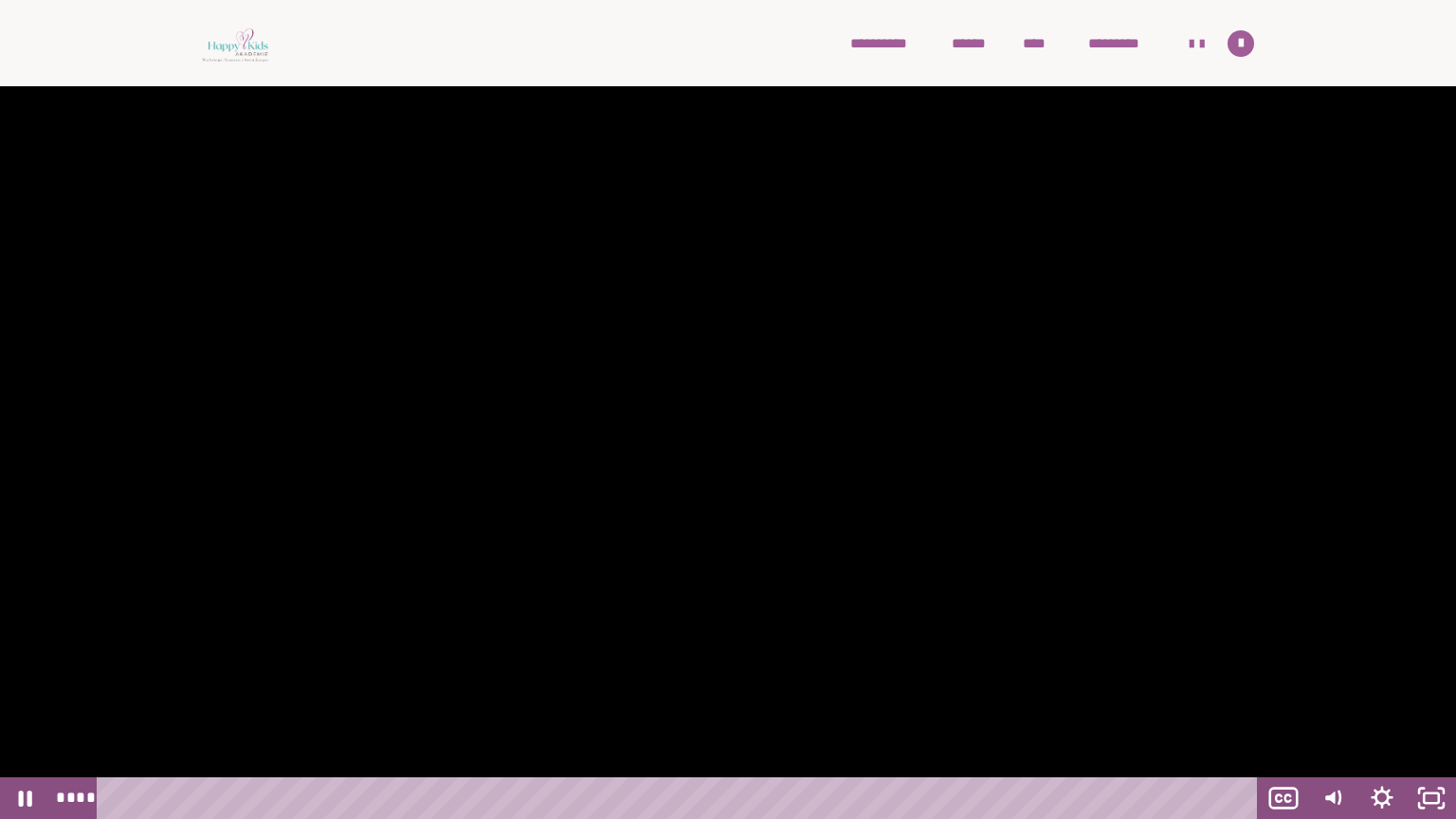 click at bounding box center (728, 410) 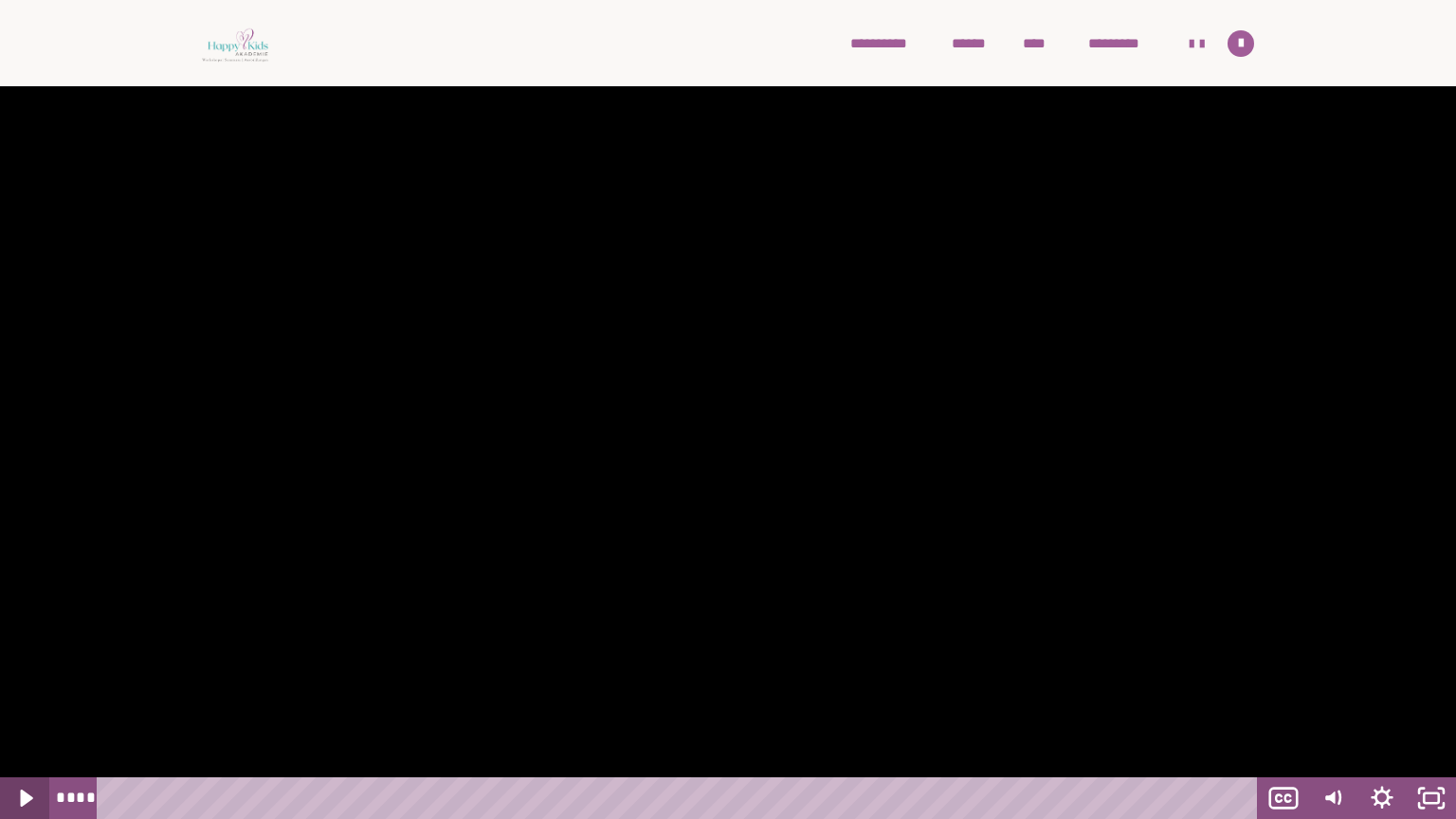 click 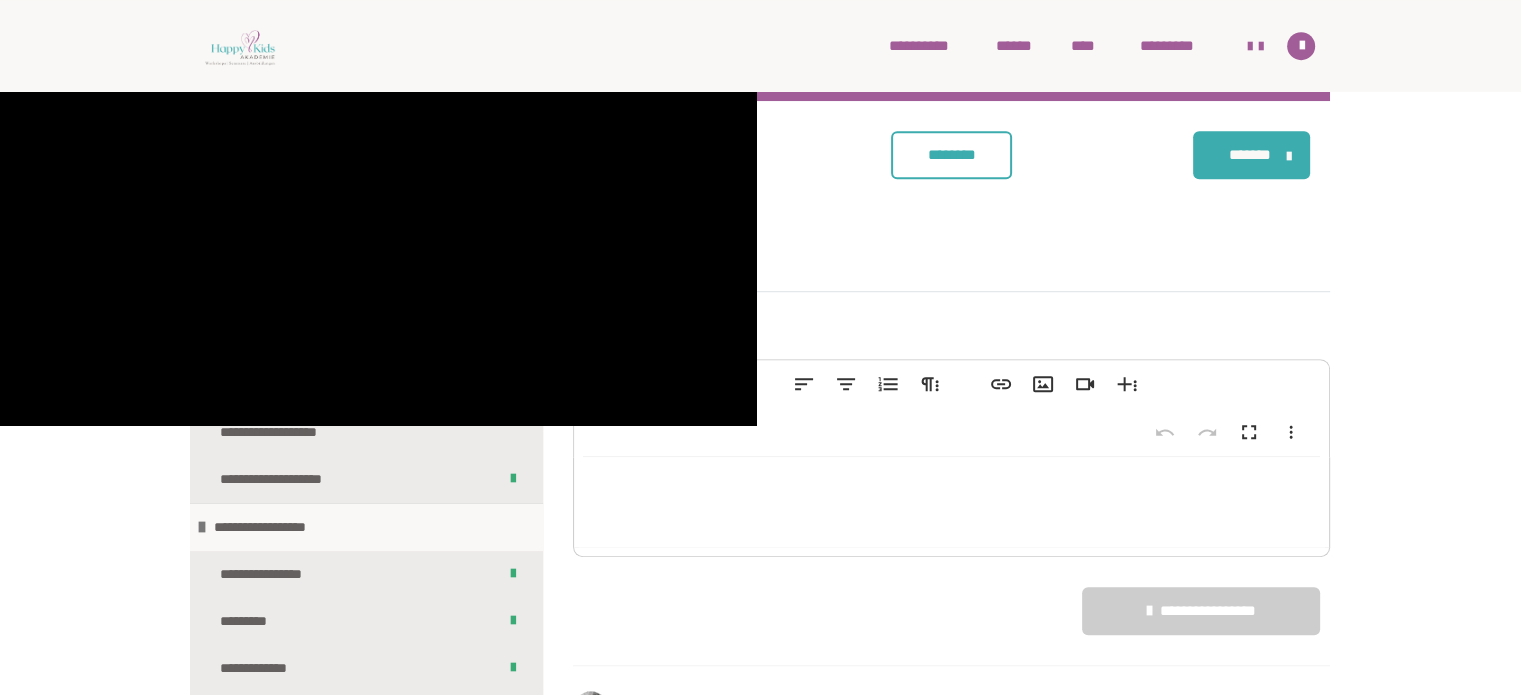 scroll, scrollTop: 1578, scrollLeft: 0, axis: vertical 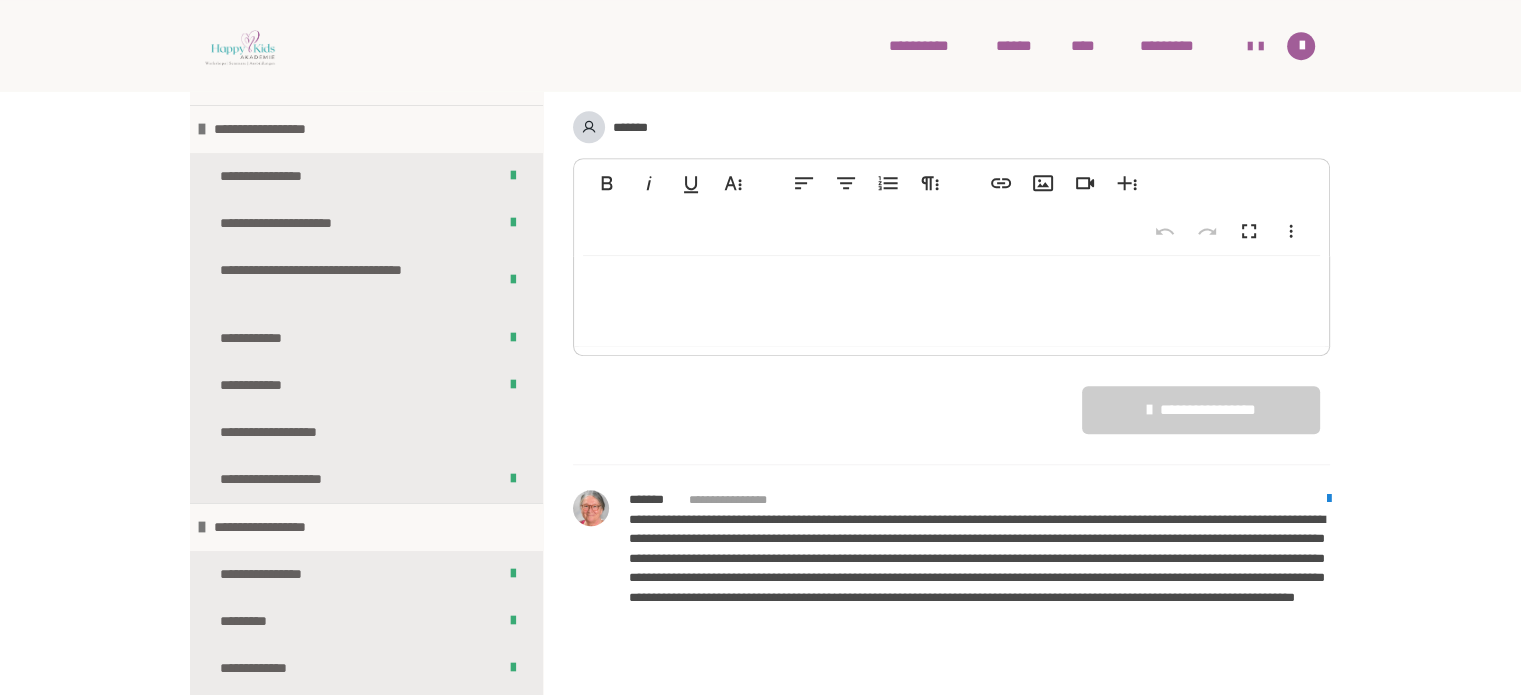 click on "********" at bounding box center (951, -46) 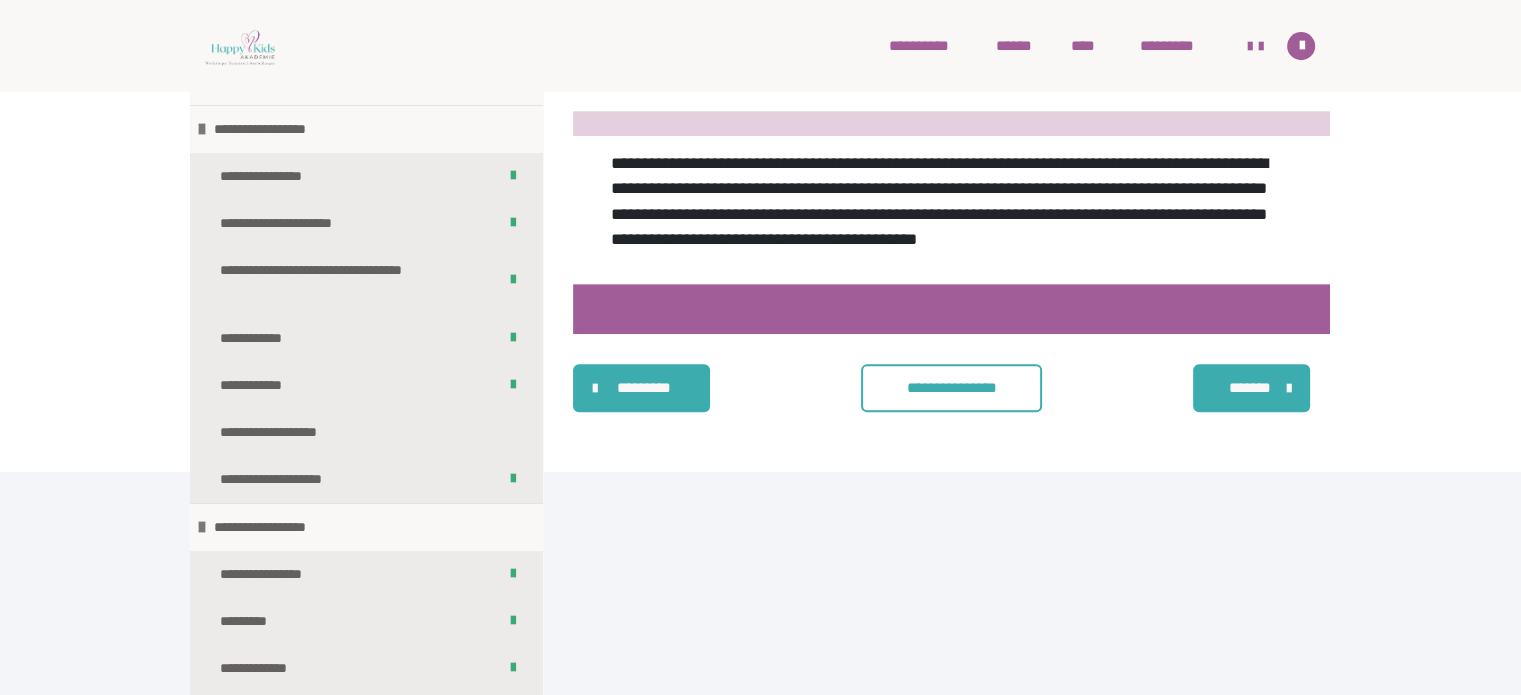 scroll, scrollTop: 1208, scrollLeft: 0, axis: vertical 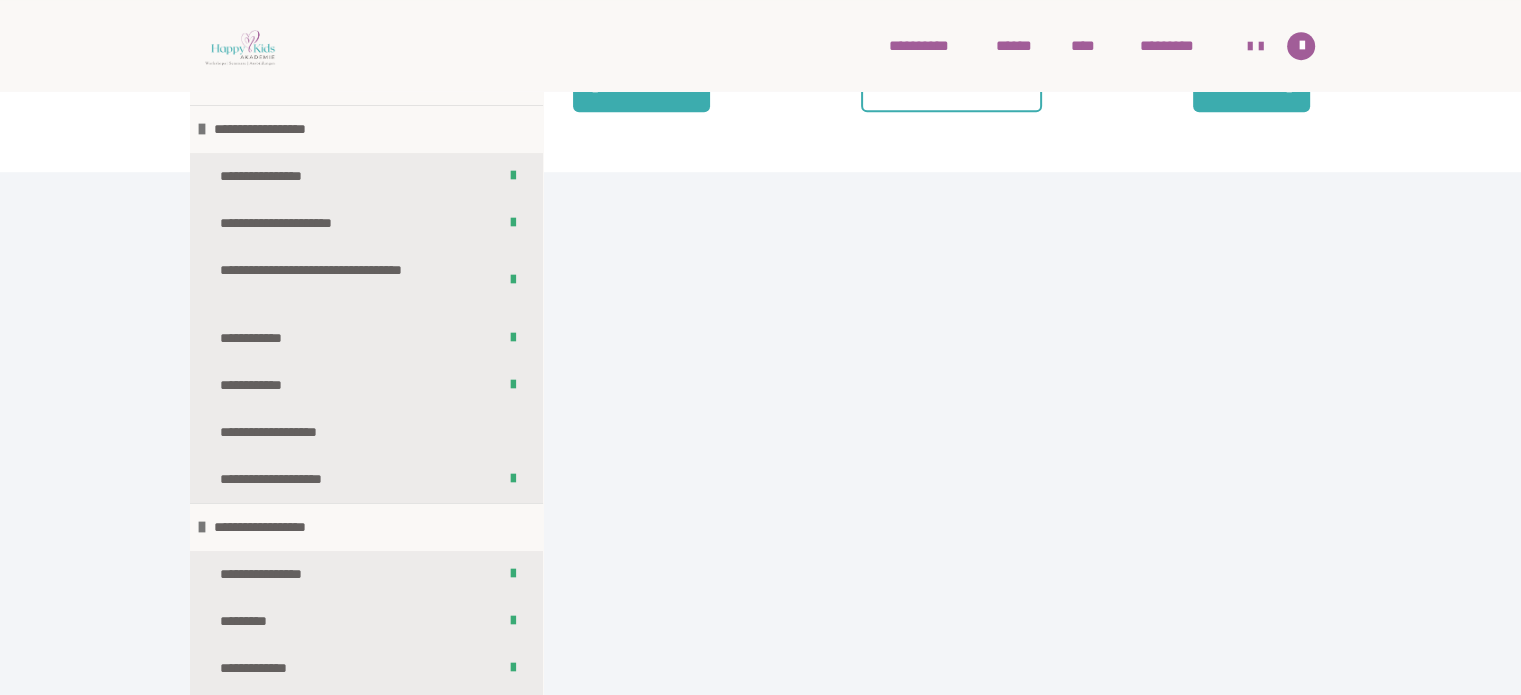 click on "**********" at bounding box center [951, 88] 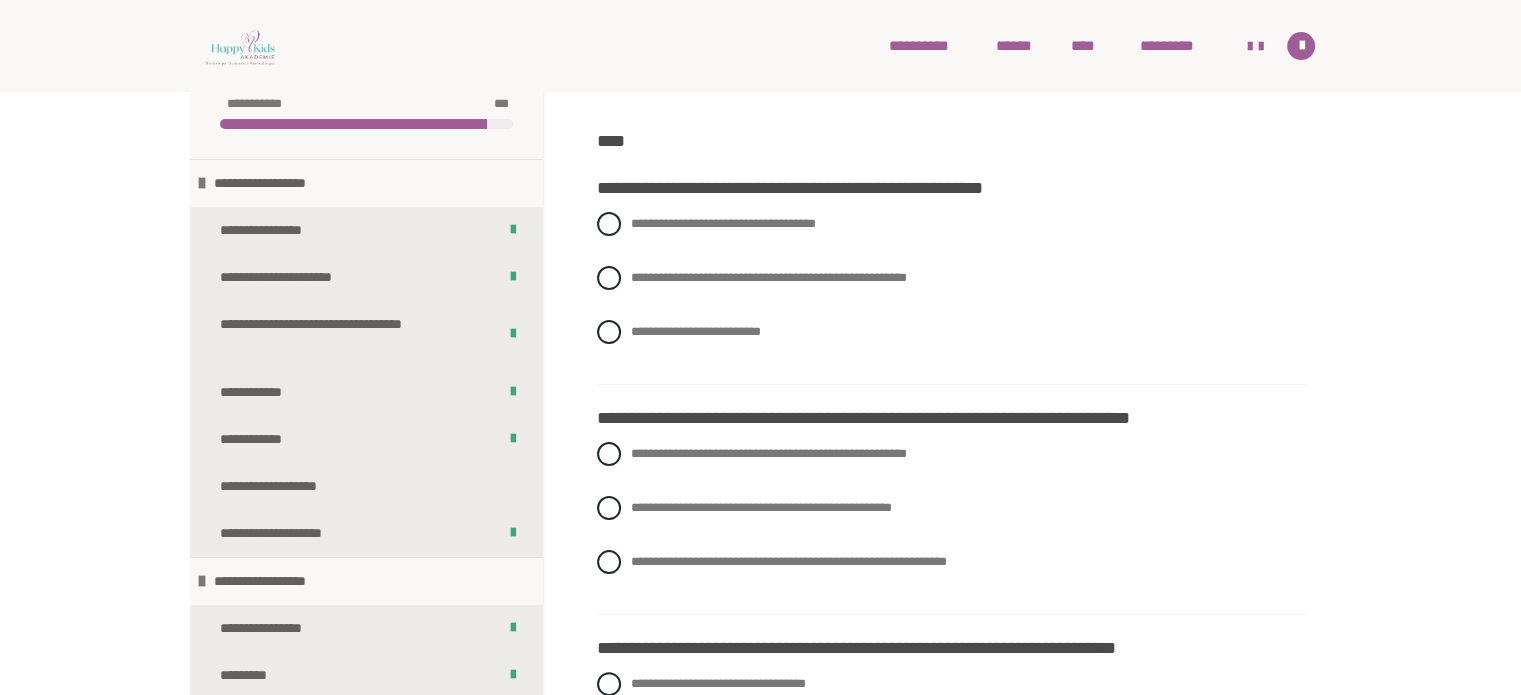 scroll, scrollTop: 300, scrollLeft: 0, axis: vertical 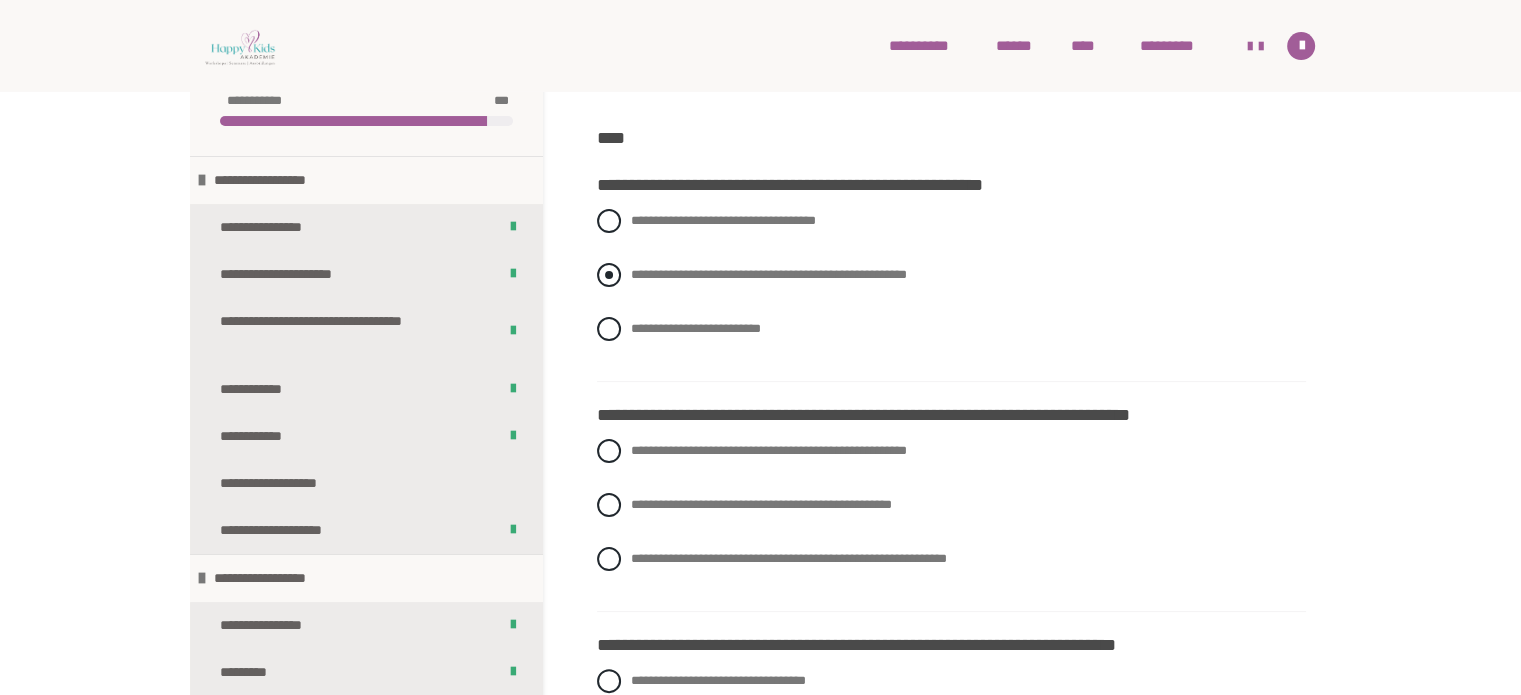 click at bounding box center (609, 275) 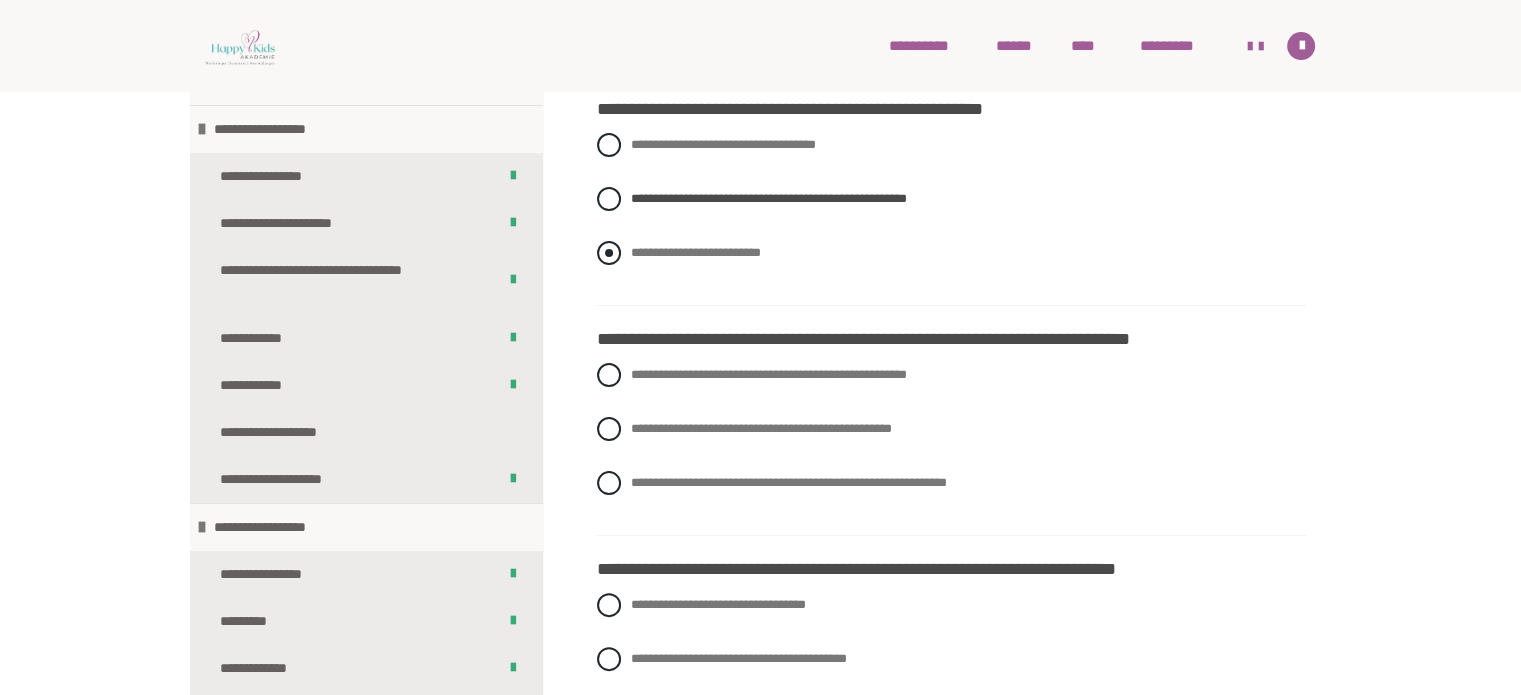 scroll, scrollTop: 500, scrollLeft: 0, axis: vertical 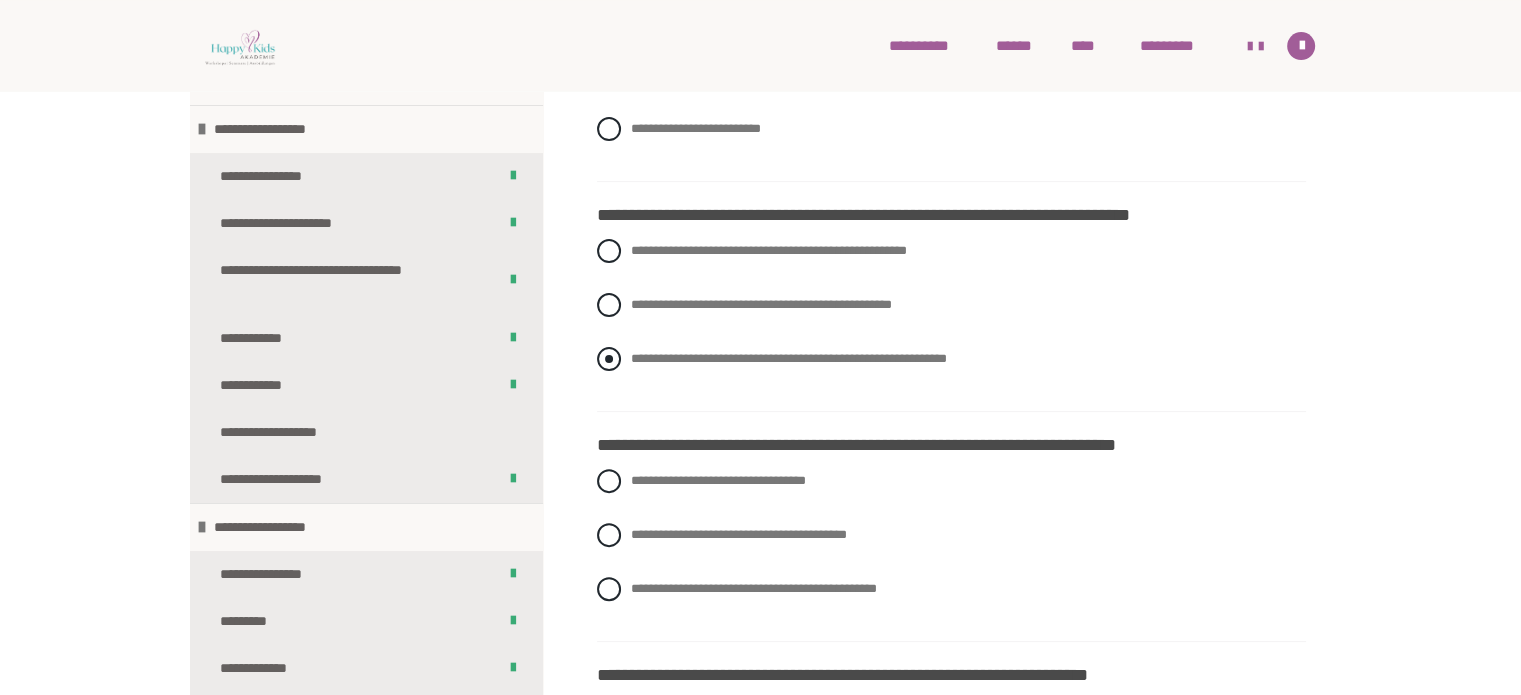 click at bounding box center (609, 359) 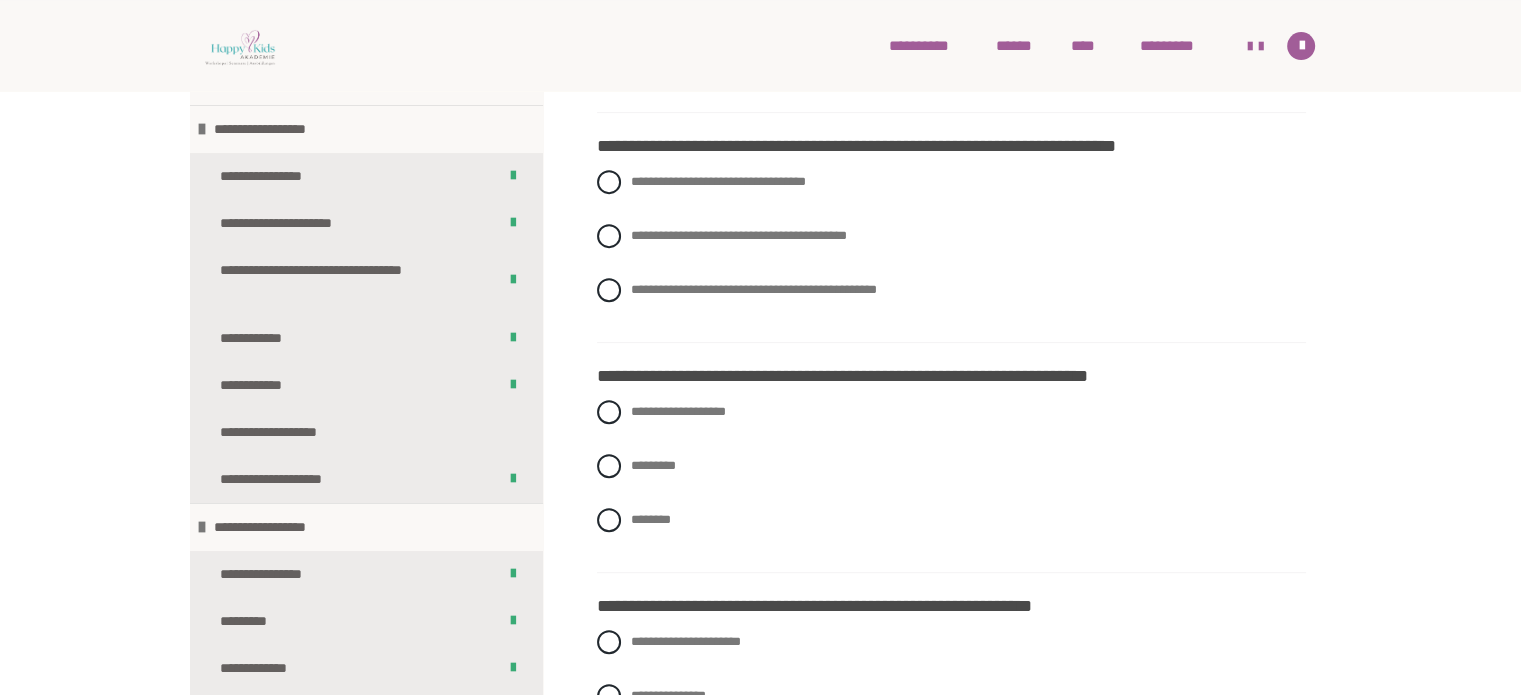 scroll, scrollTop: 800, scrollLeft: 0, axis: vertical 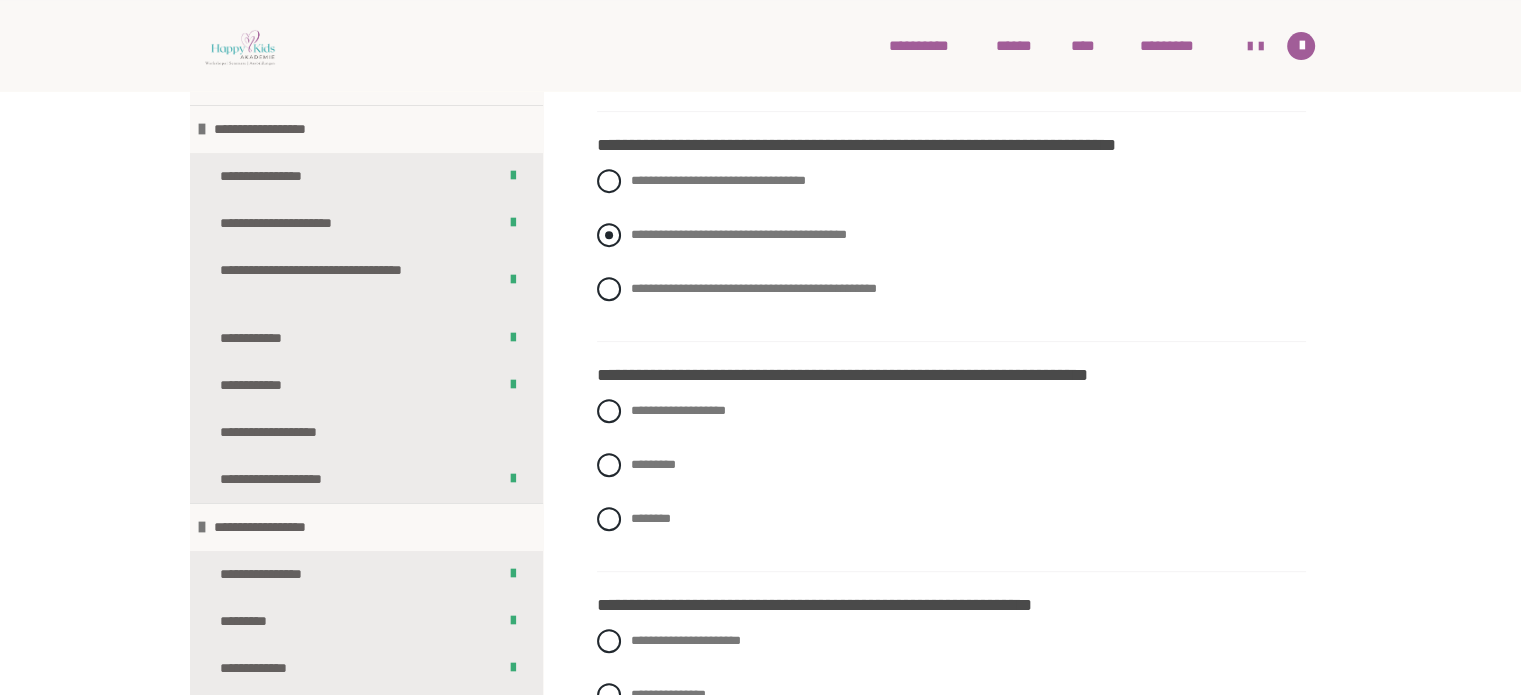 click at bounding box center [609, 235] 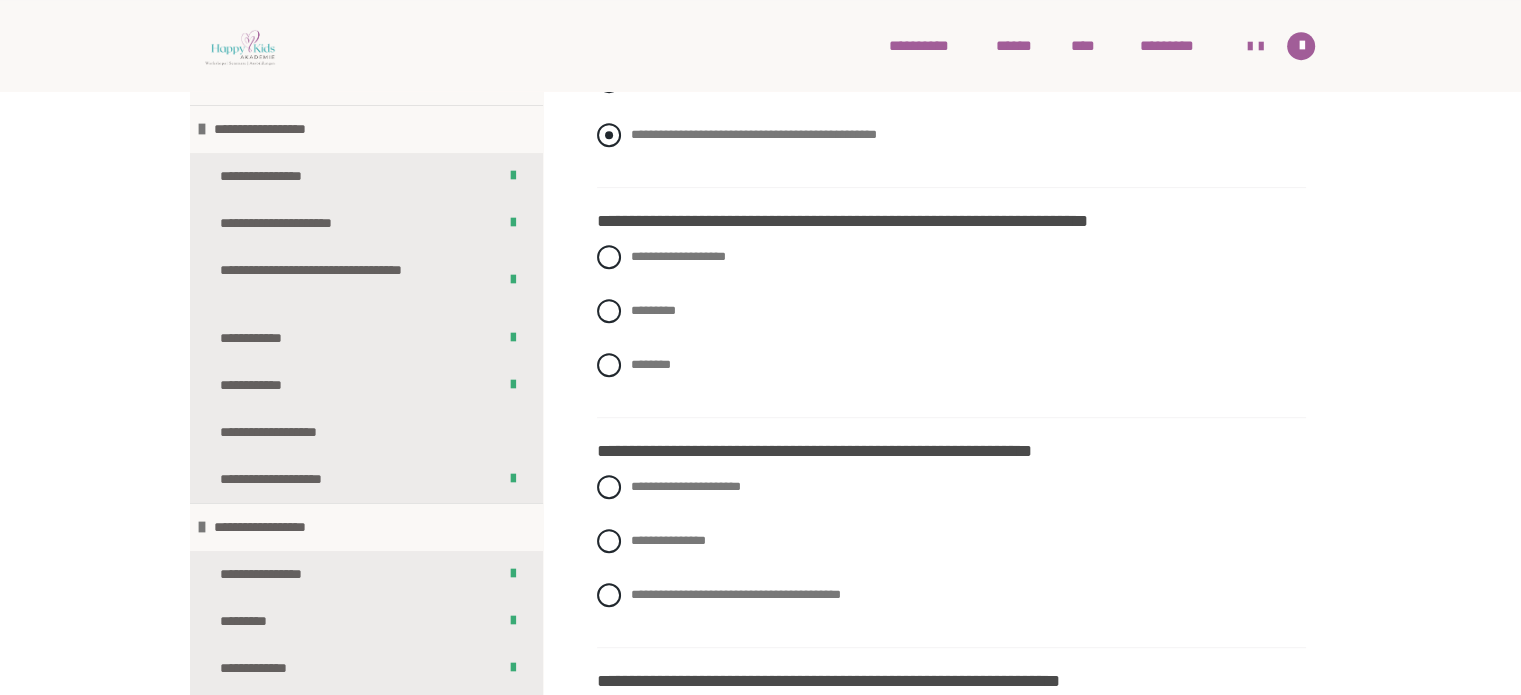 scroll, scrollTop: 1000, scrollLeft: 0, axis: vertical 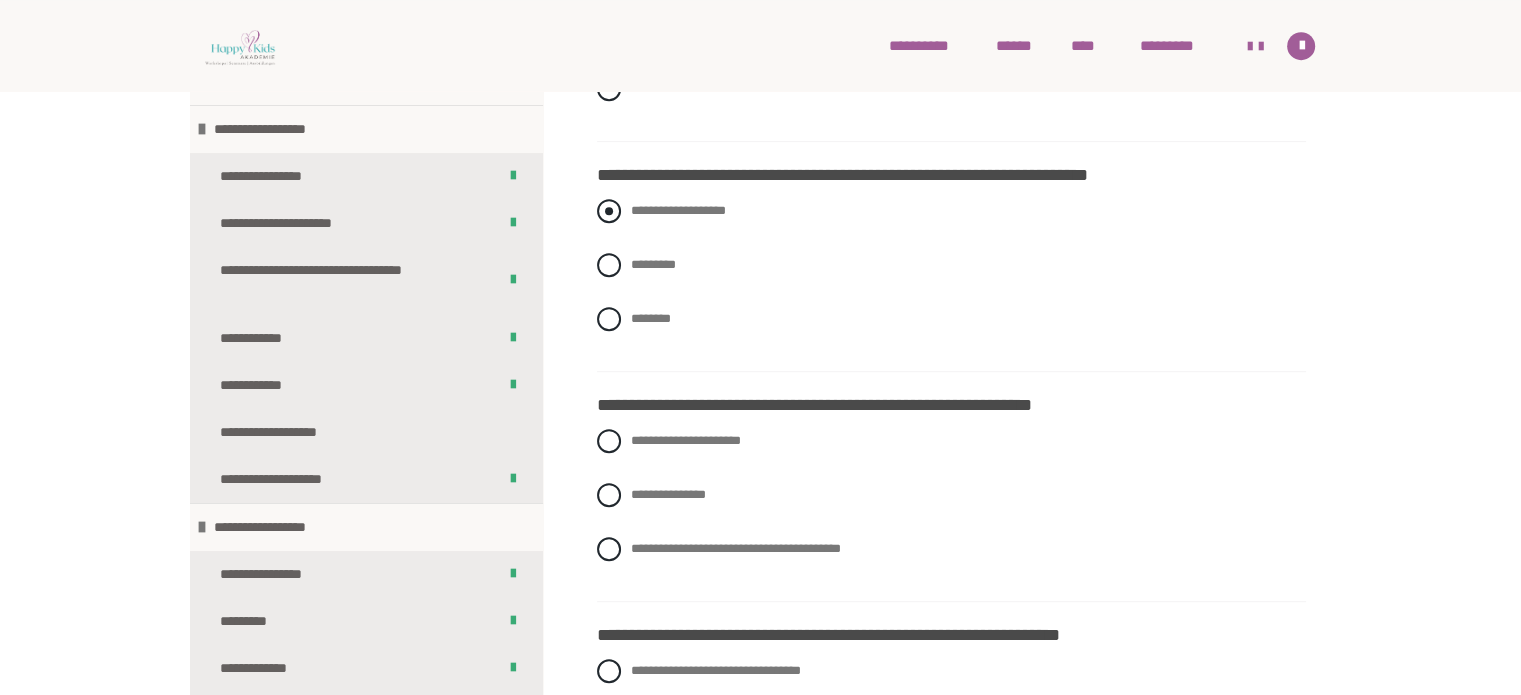 click at bounding box center (609, 211) 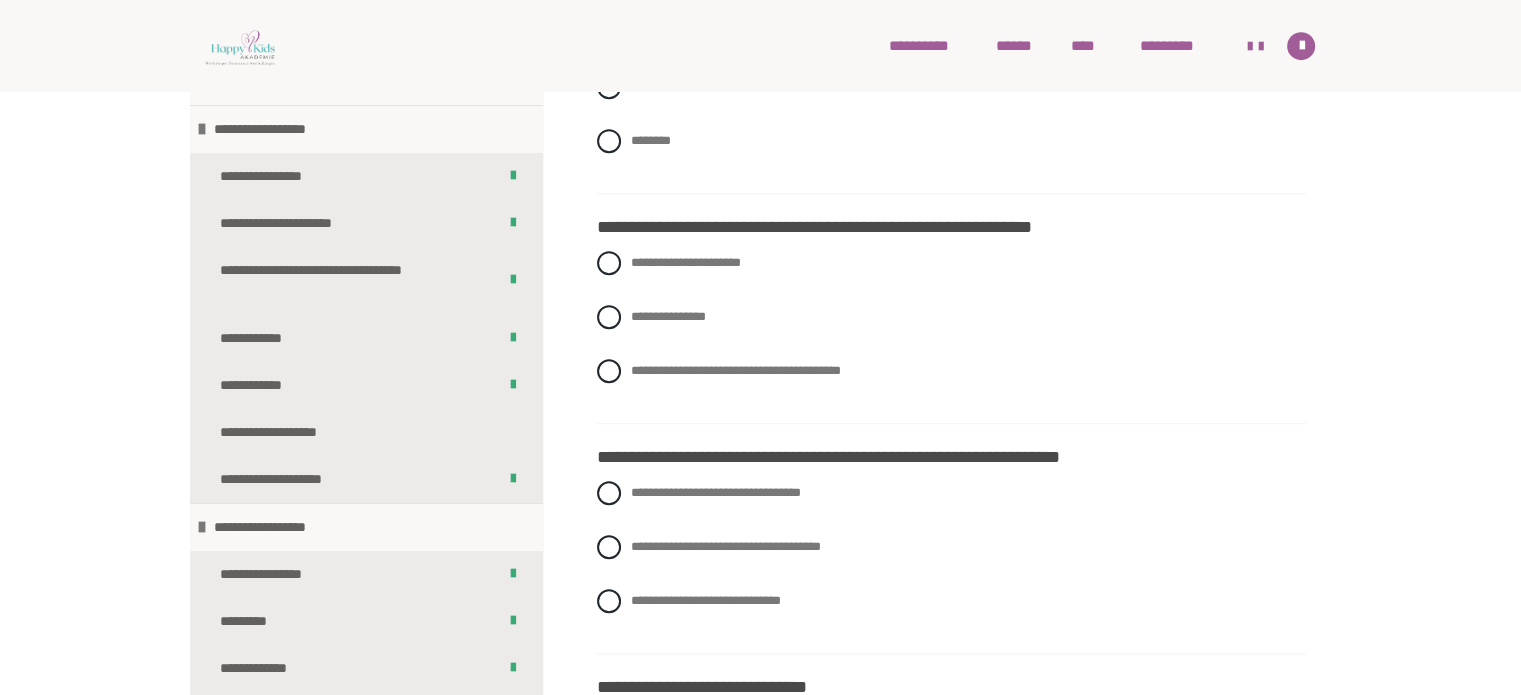 scroll, scrollTop: 1200, scrollLeft: 0, axis: vertical 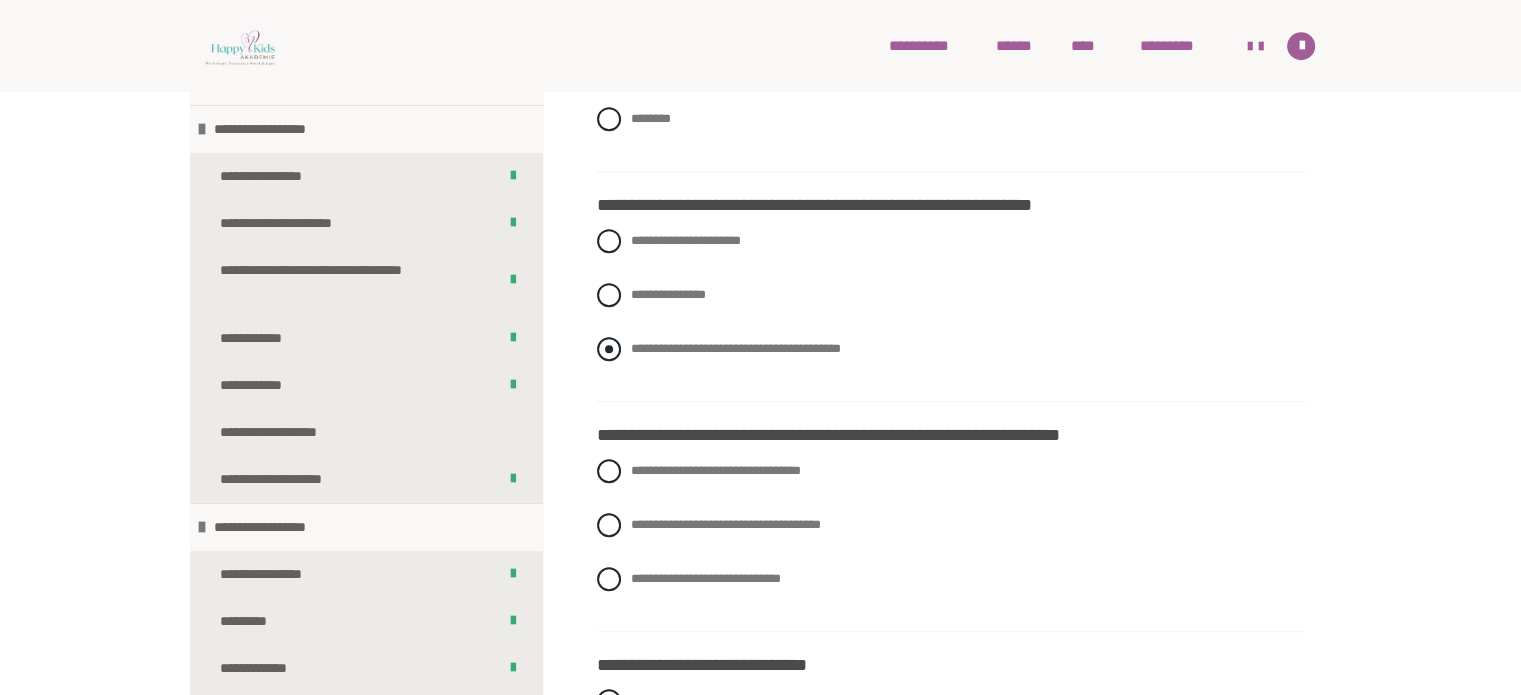 click at bounding box center (609, 349) 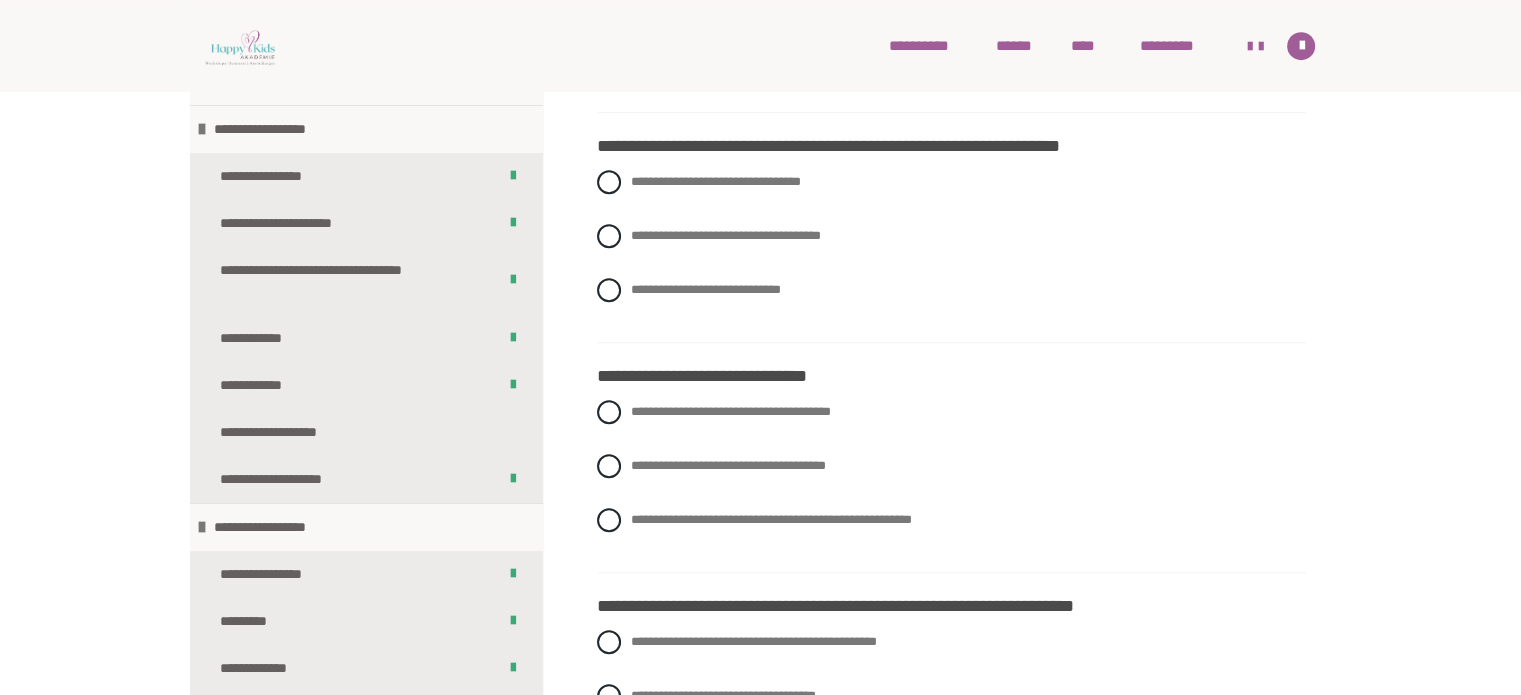 scroll, scrollTop: 1500, scrollLeft: 0, axis: vertical 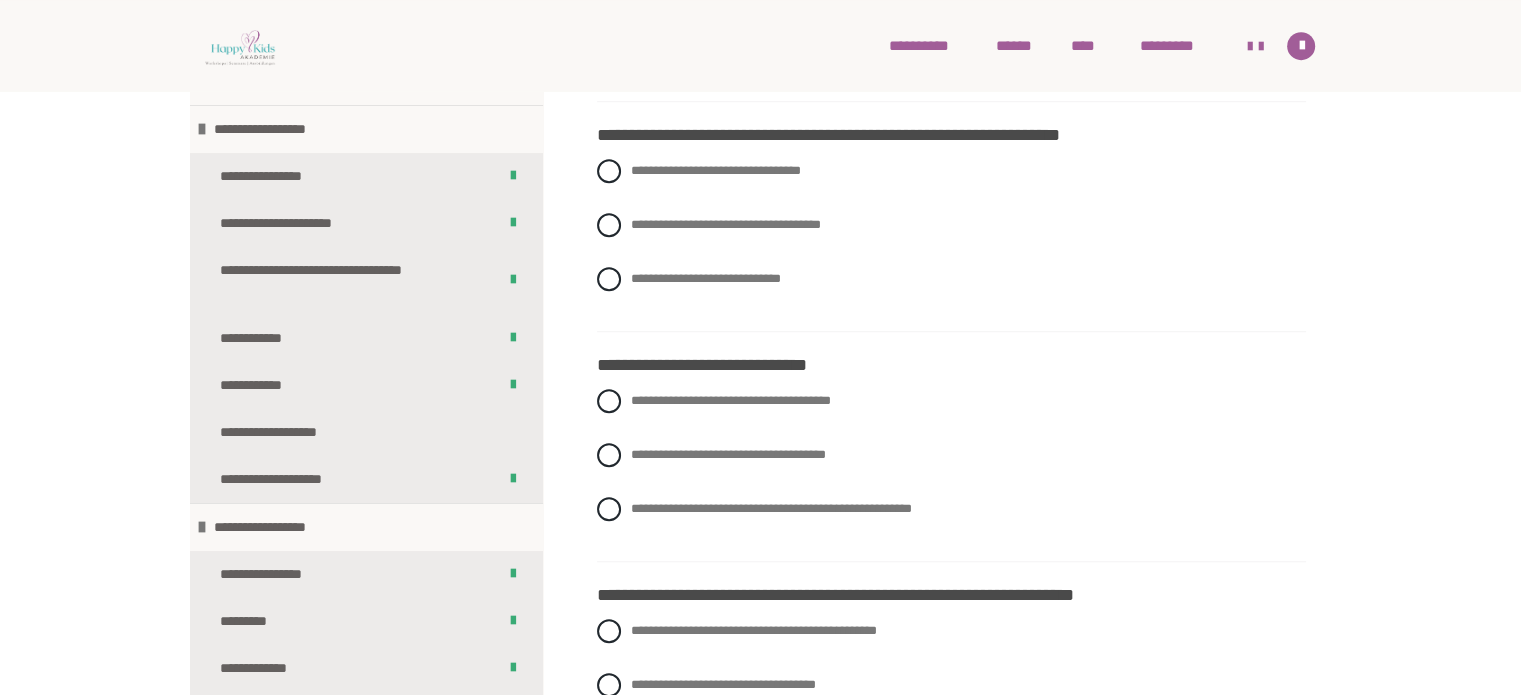 click on "**********" at bounding box center [951, 240] 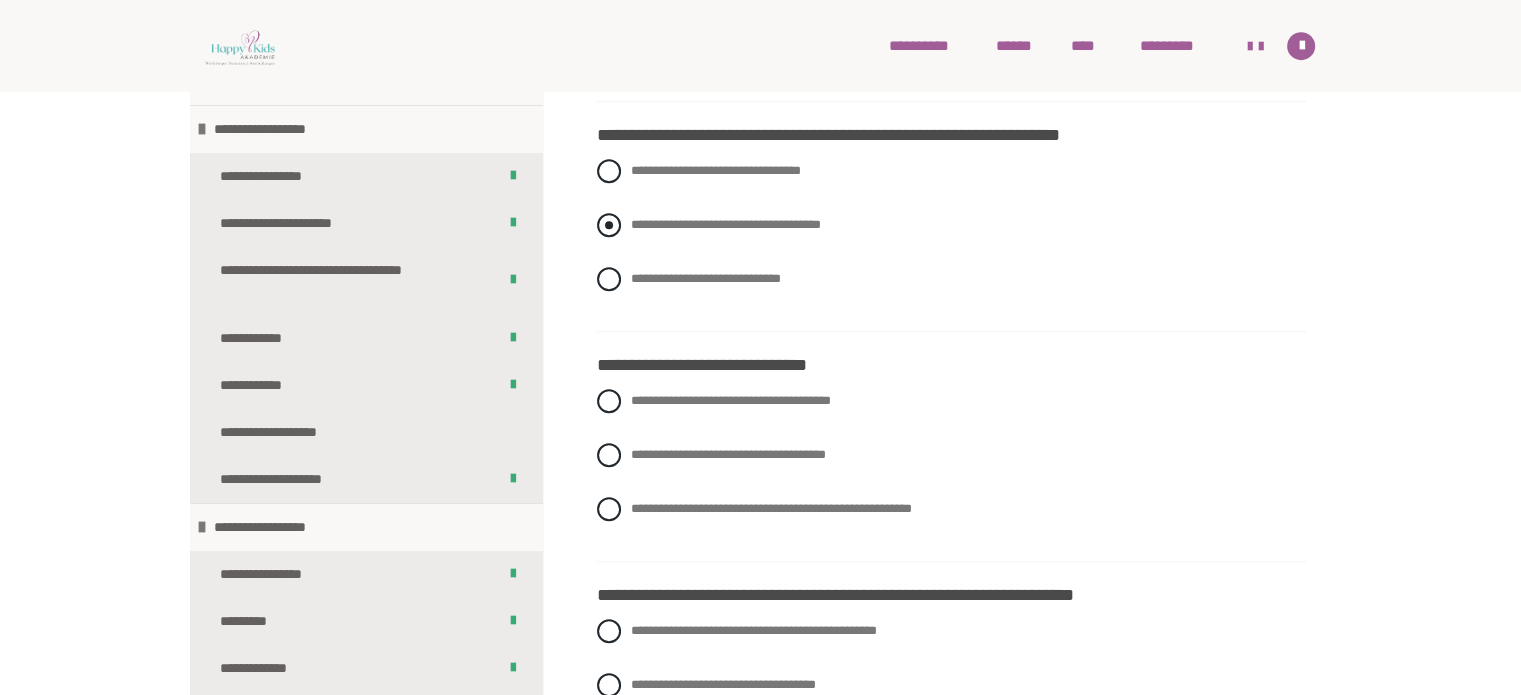 click at bounding box center (609, 225) 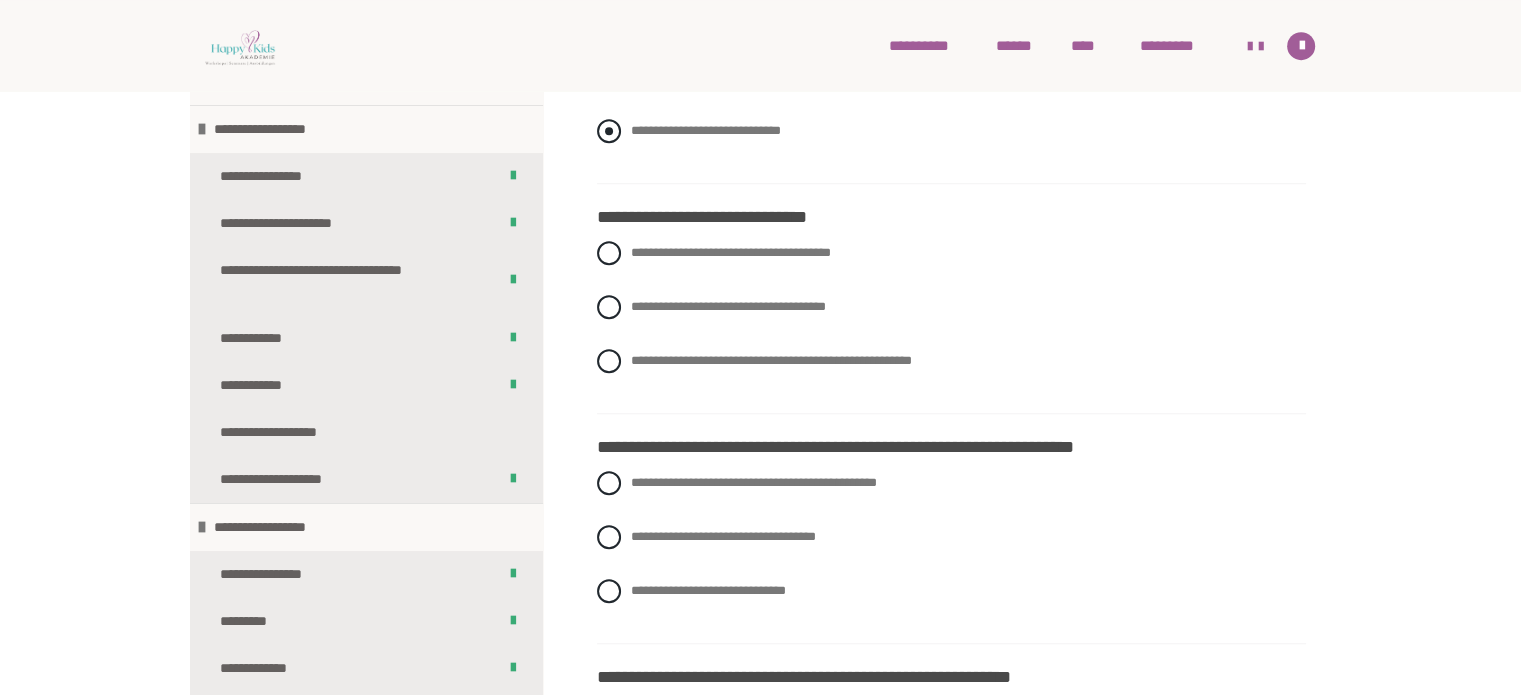 scroll, scrollTop: 1700, scrollLeft: 0, axis: vertical 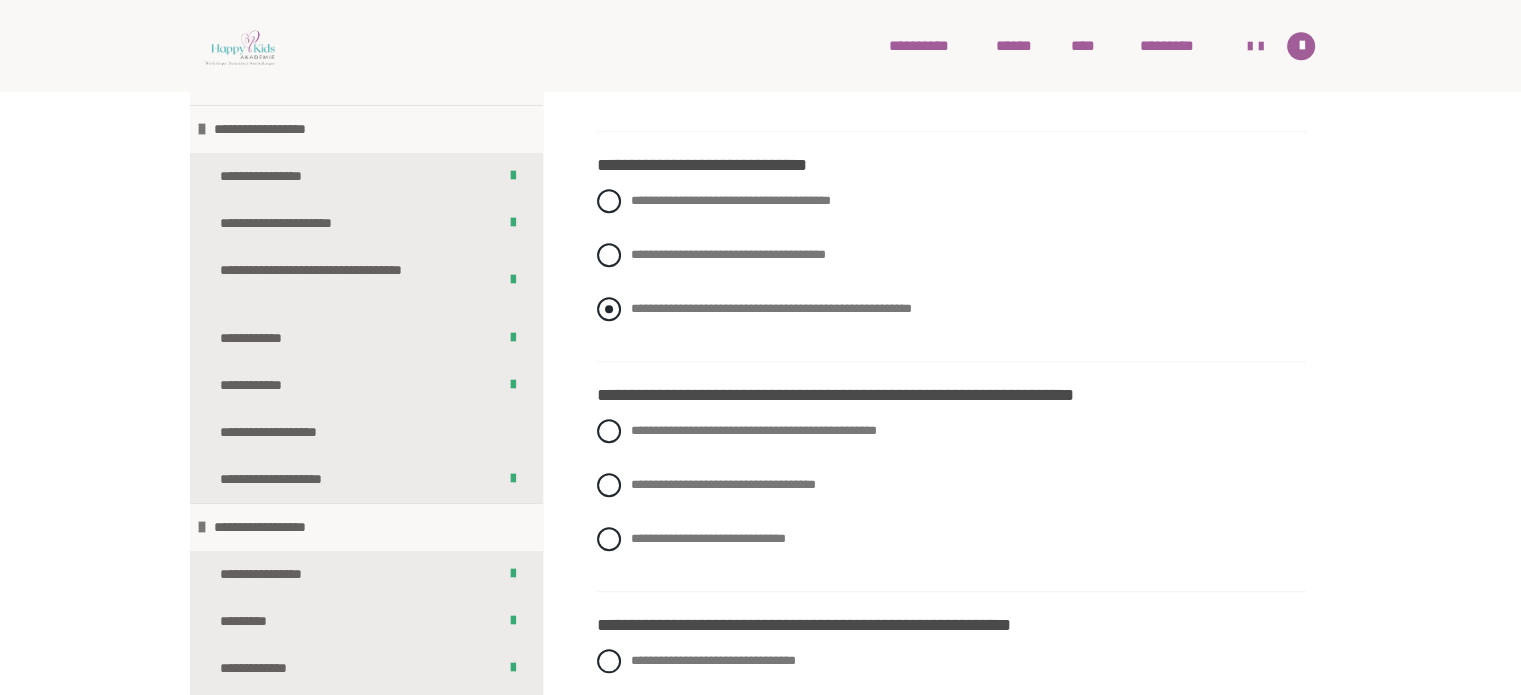 click at bounding box center (609, 309) 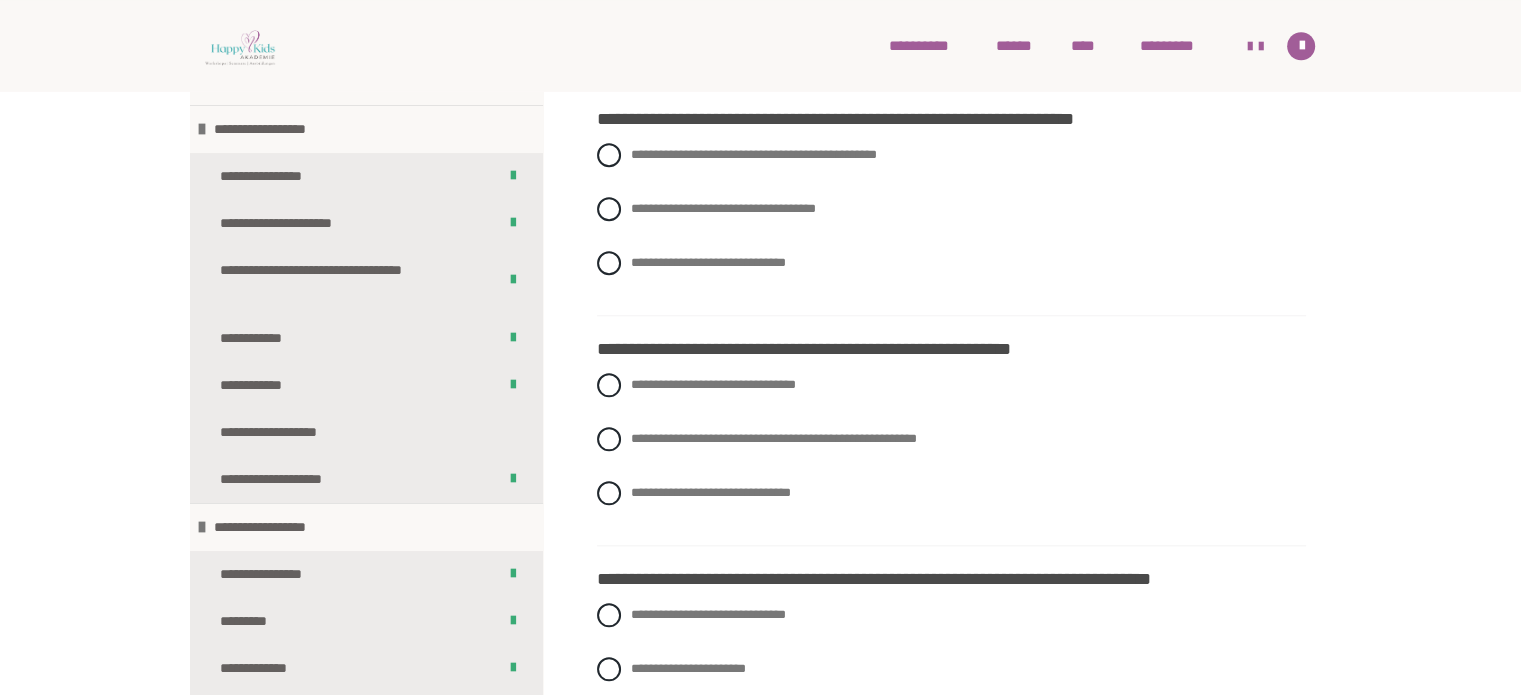 scroll, scrollTop: 2000, scrollLeft: 0, axis: vertical 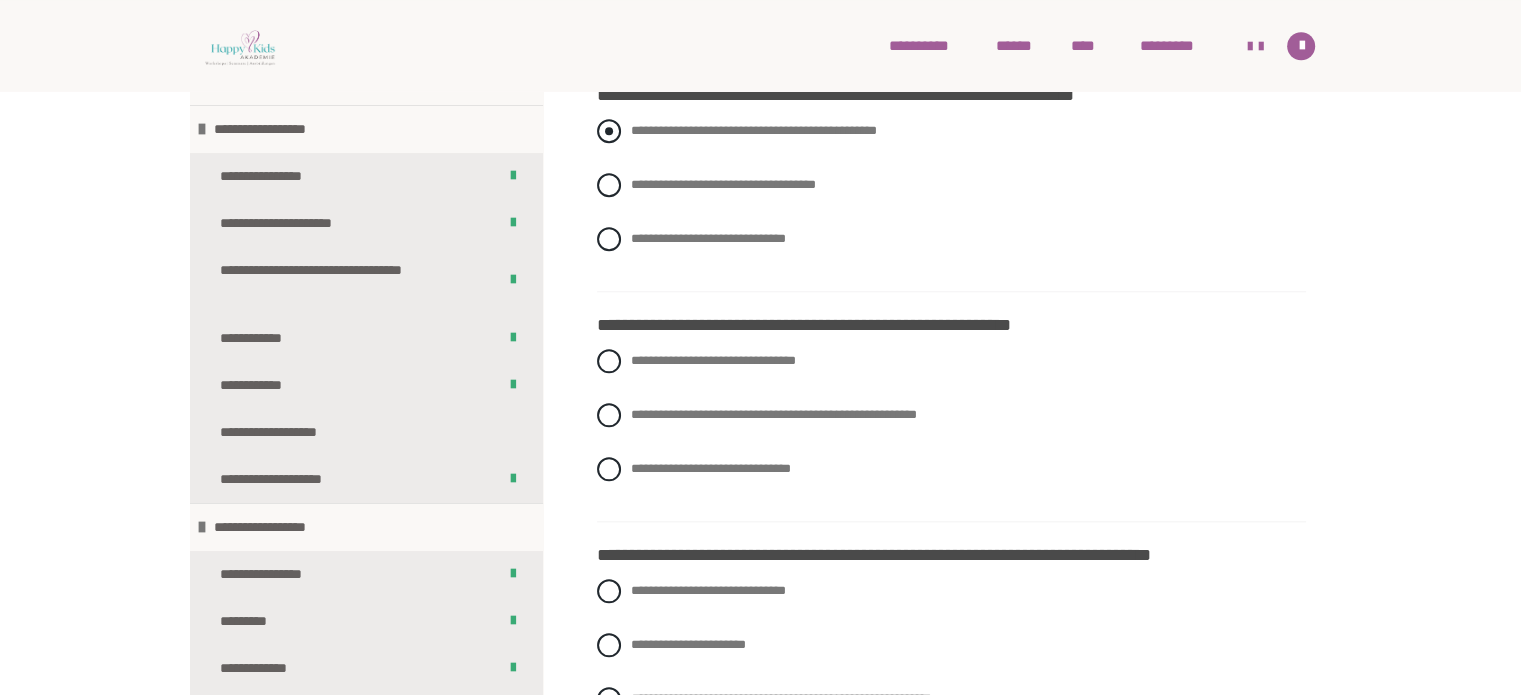 click at bounding box center [609, 131] 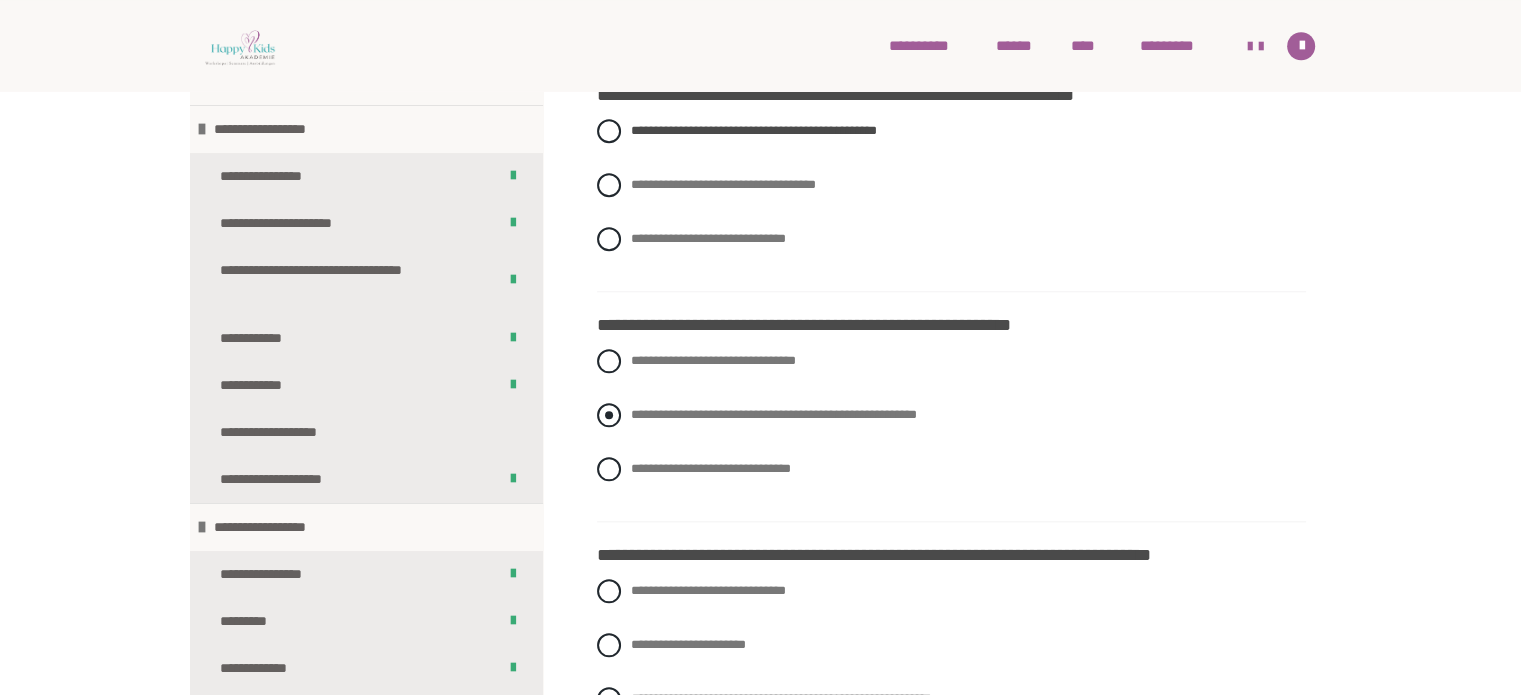 click at bounding box center (609, 415) 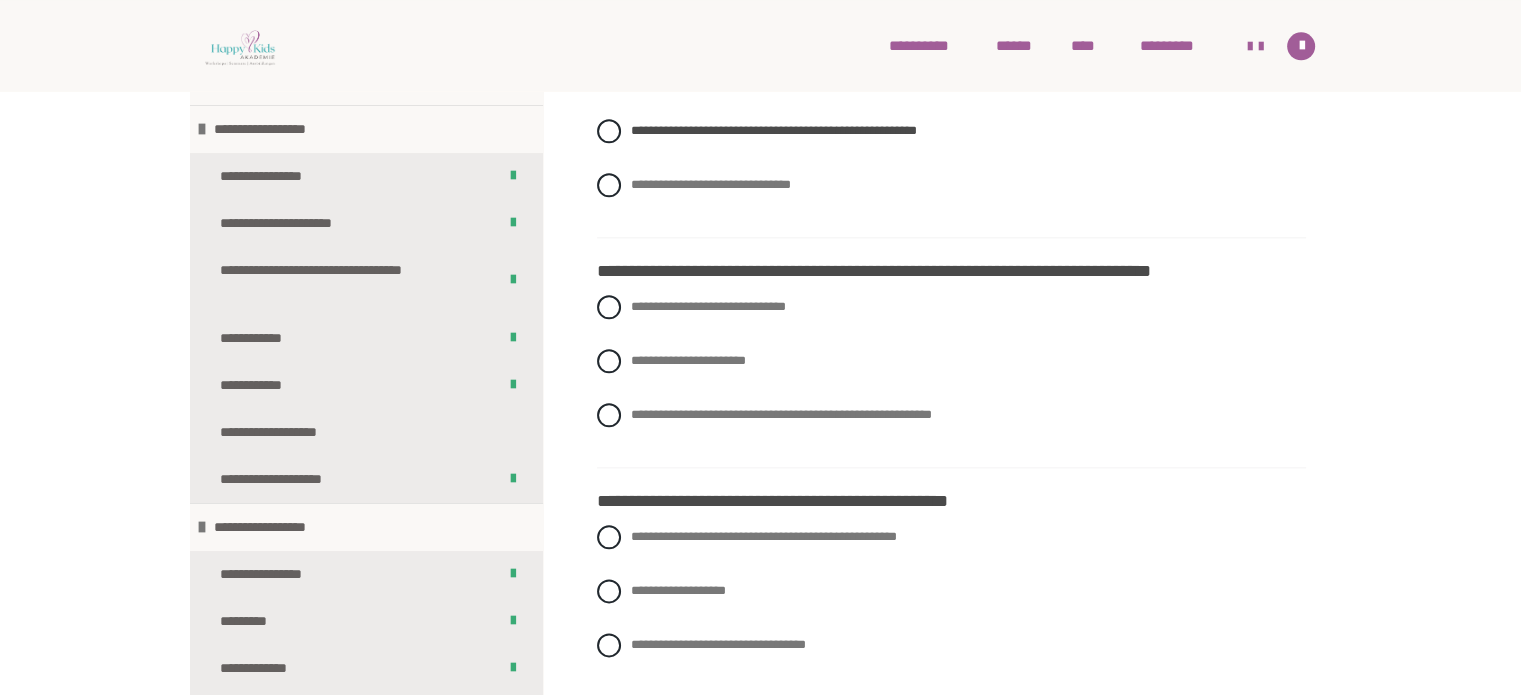 scroll, scrollTop: 2400, scrollLeft: 0, axis: vertical 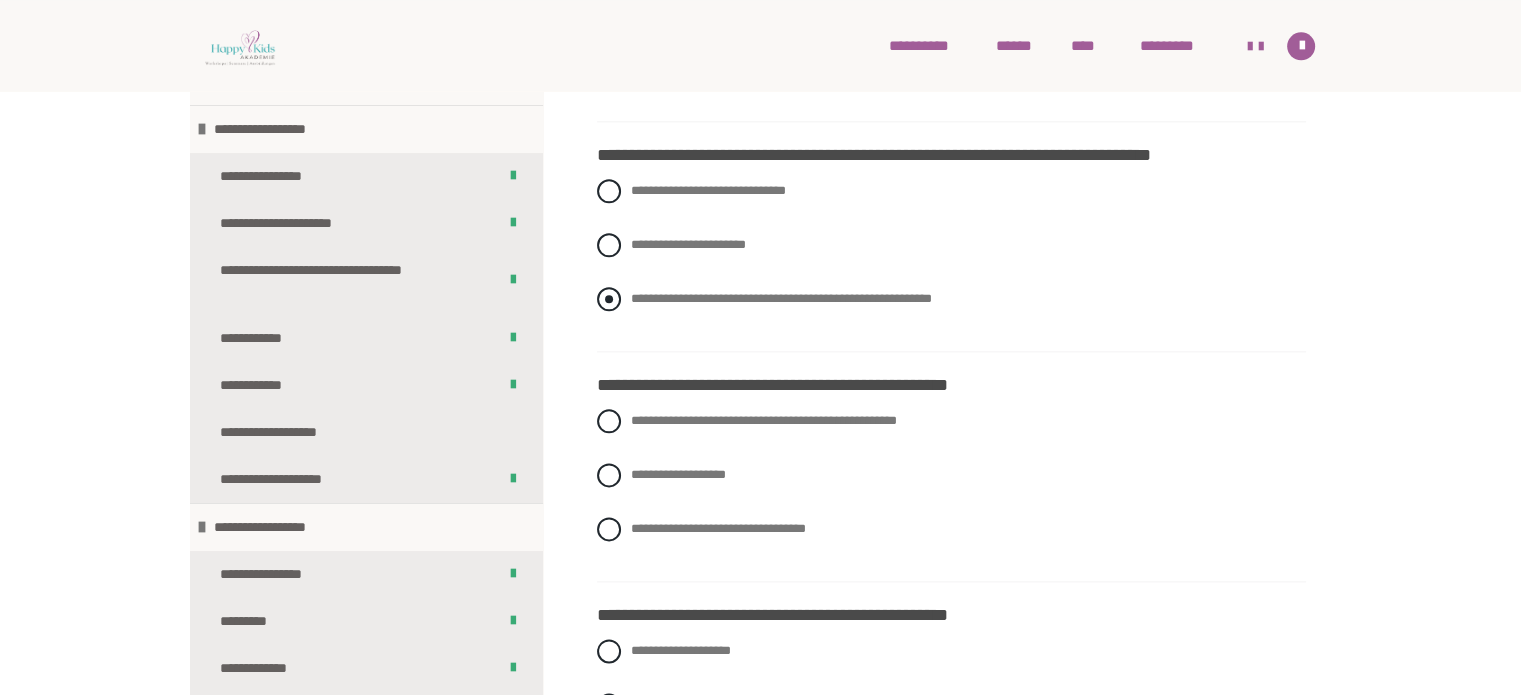click on "**********" at bounding box center (951, 299) 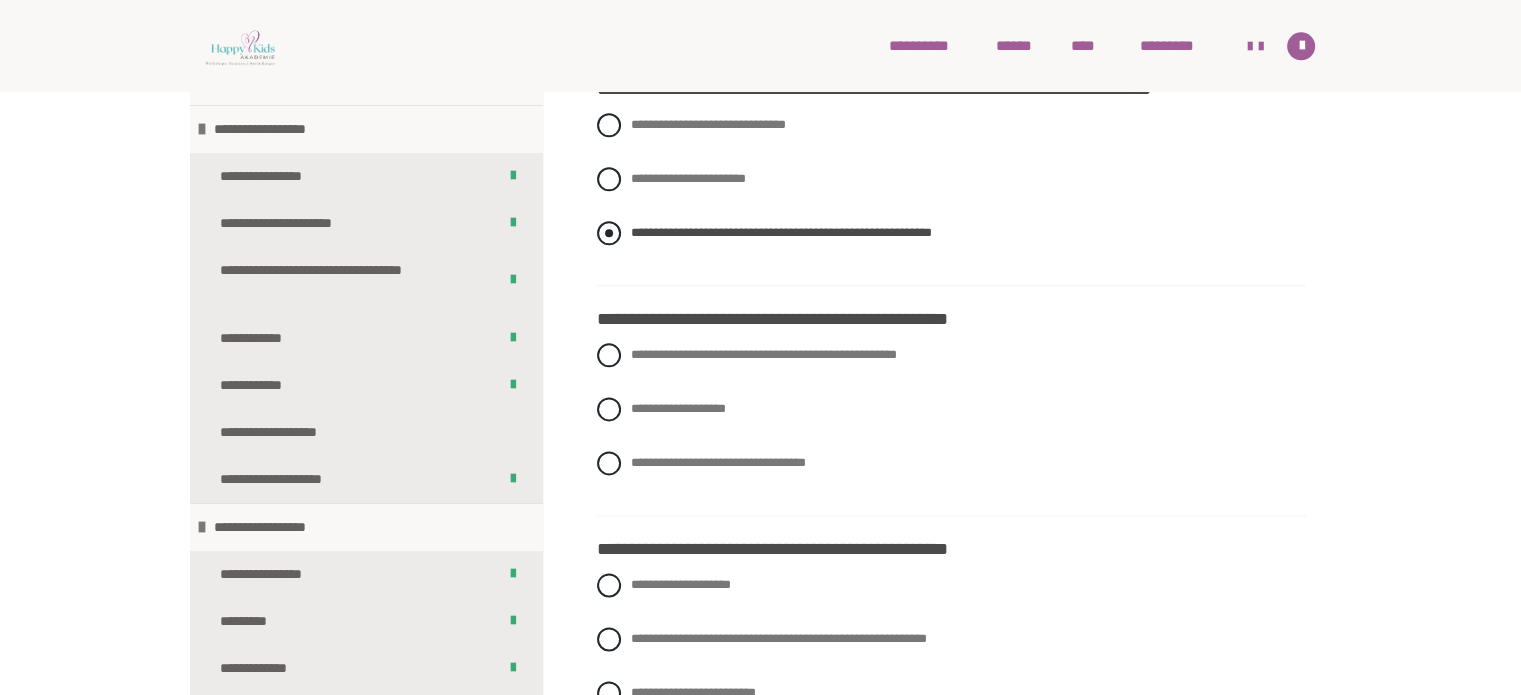 scroll, scrollTop: 2600, scrollLeft: 0, axis: vertical 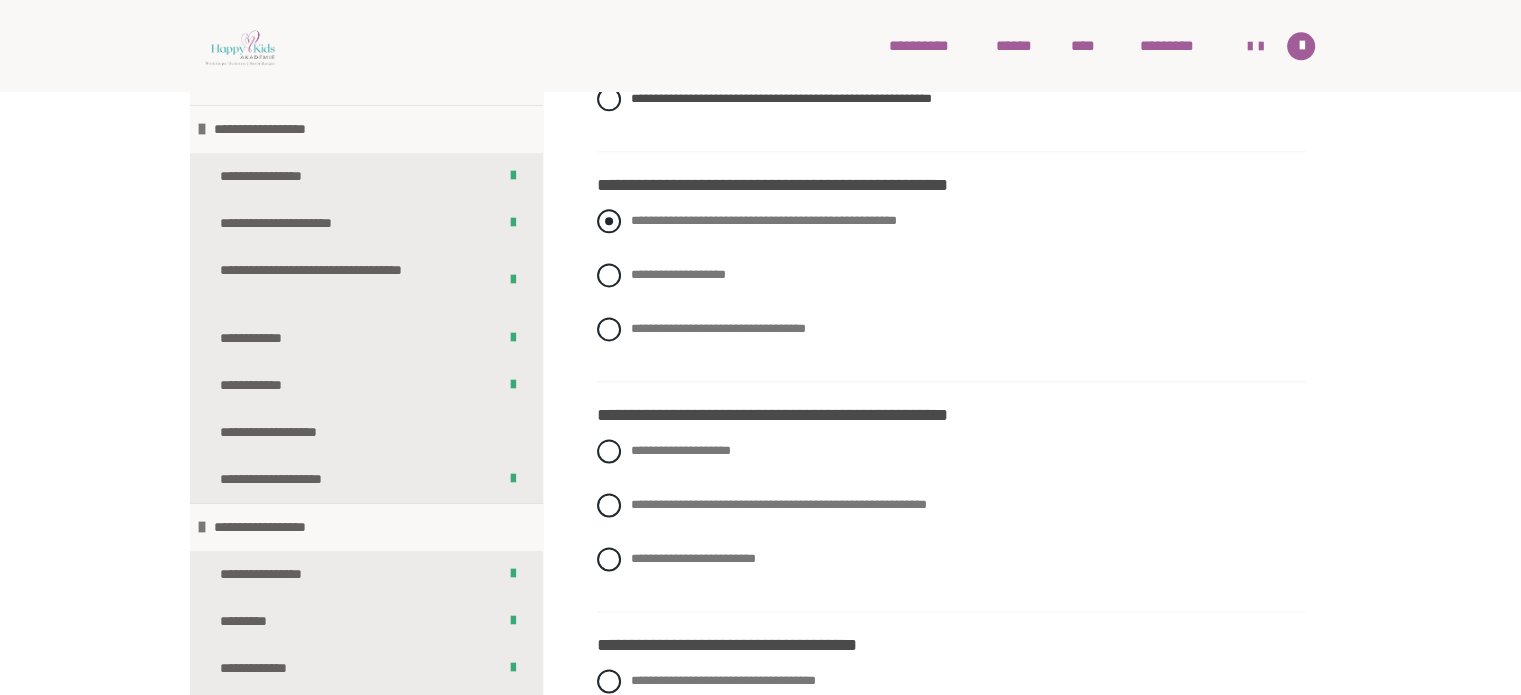 click at bounding box center (609, 221) 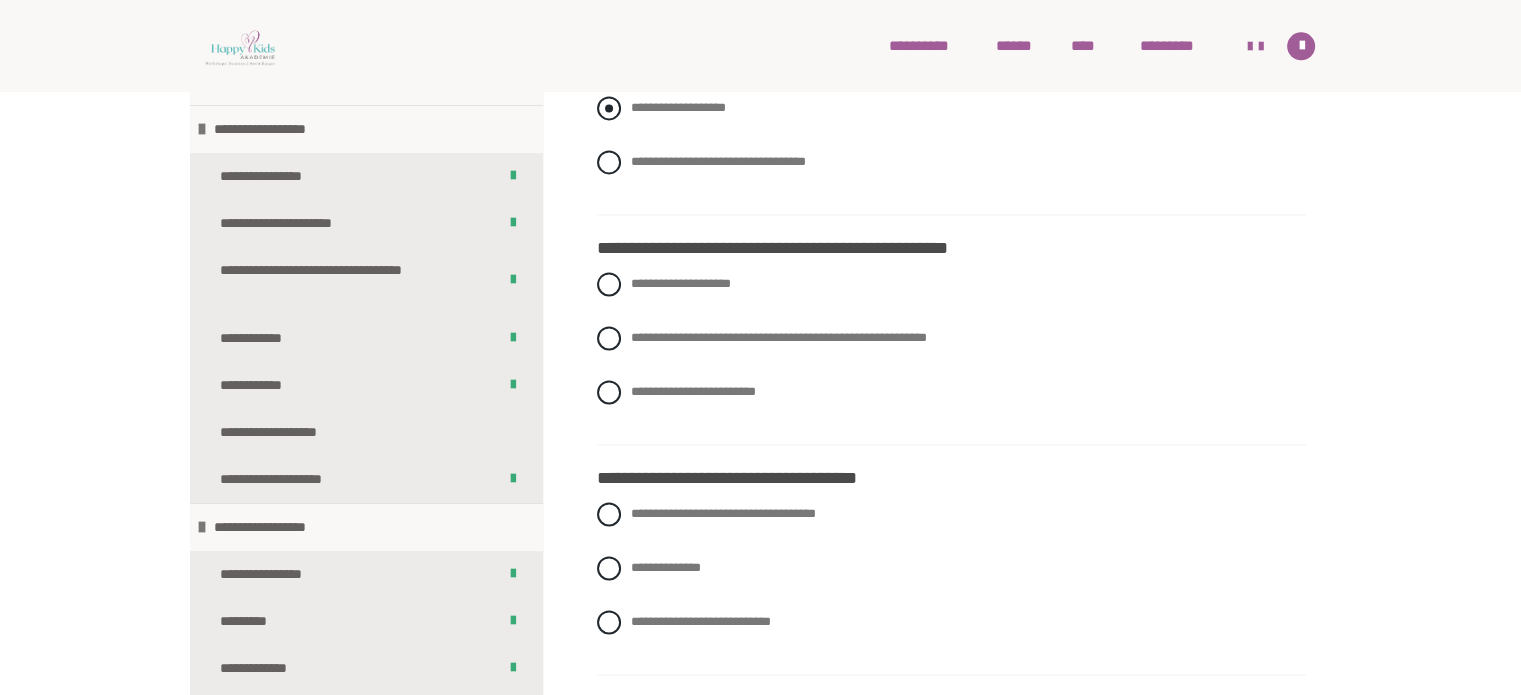 scroll, scrollTop: 2800, scrollLeft: 0, axis: vertical 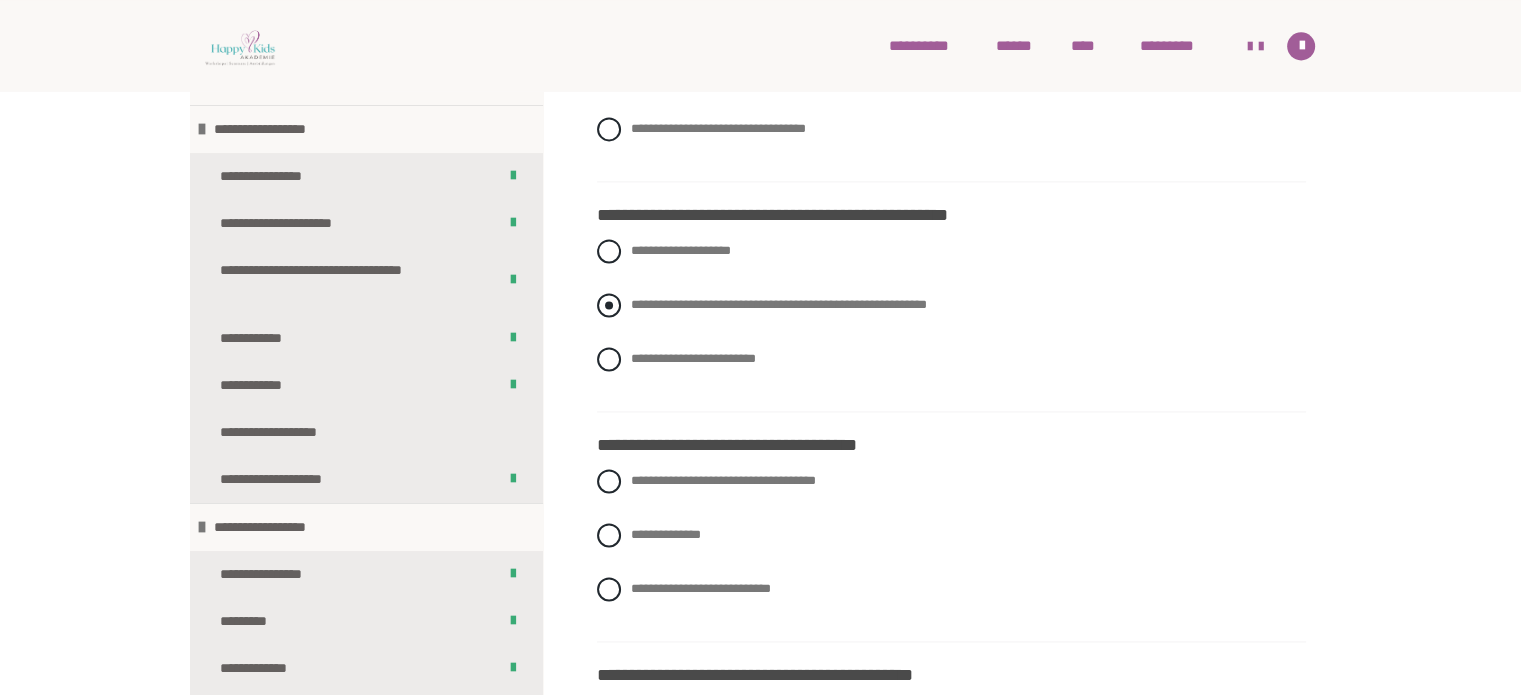 click at bounding box center (609, 305) 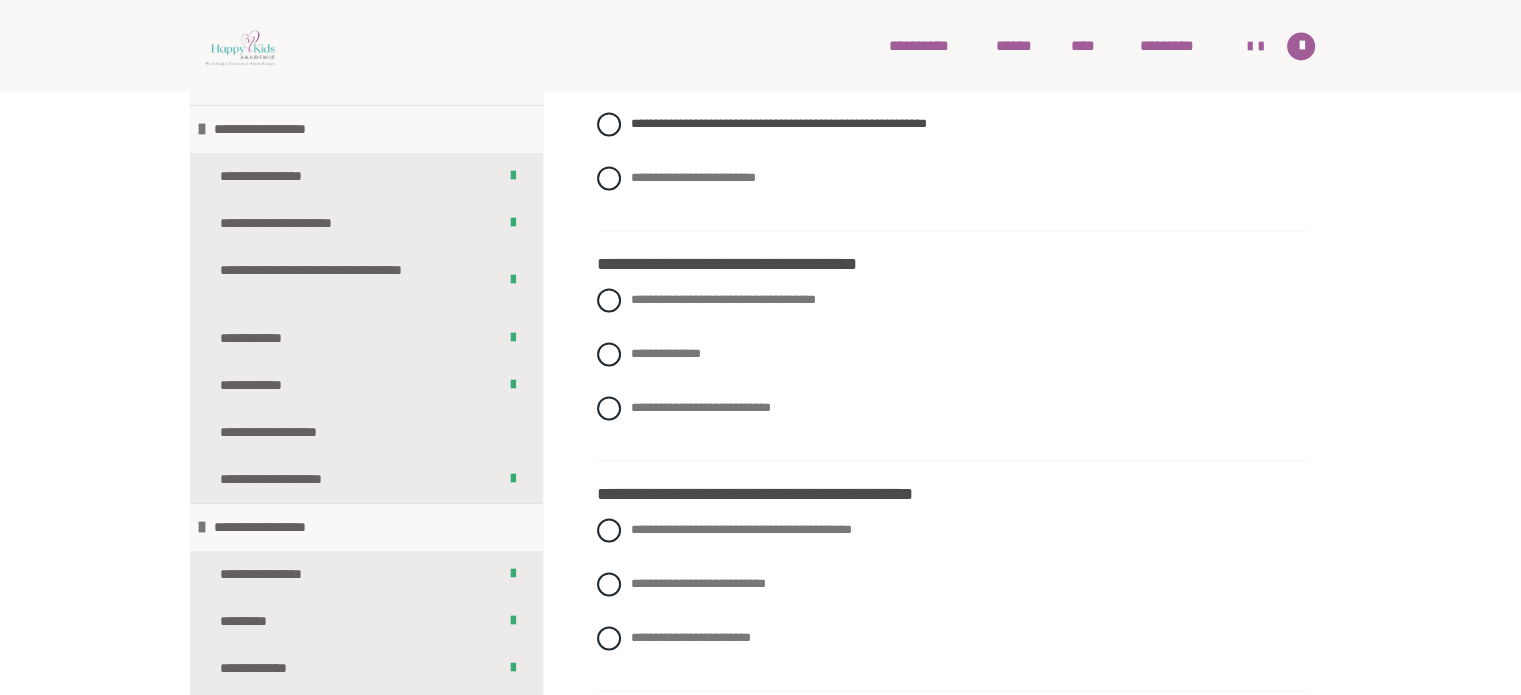 scroll, scrollTop: 3000, scrollLeft: 0, axis: vertical 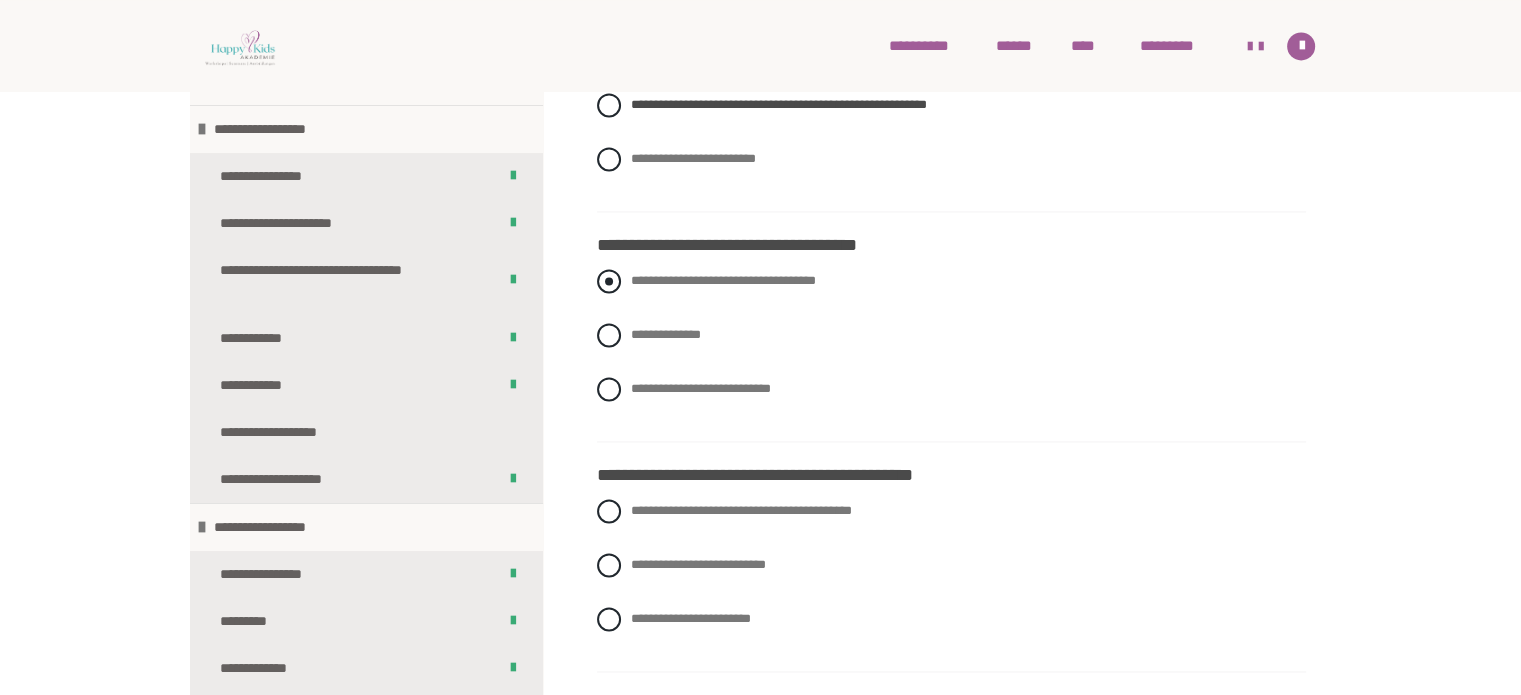 click on "**********" at bounding box center [951, 281] 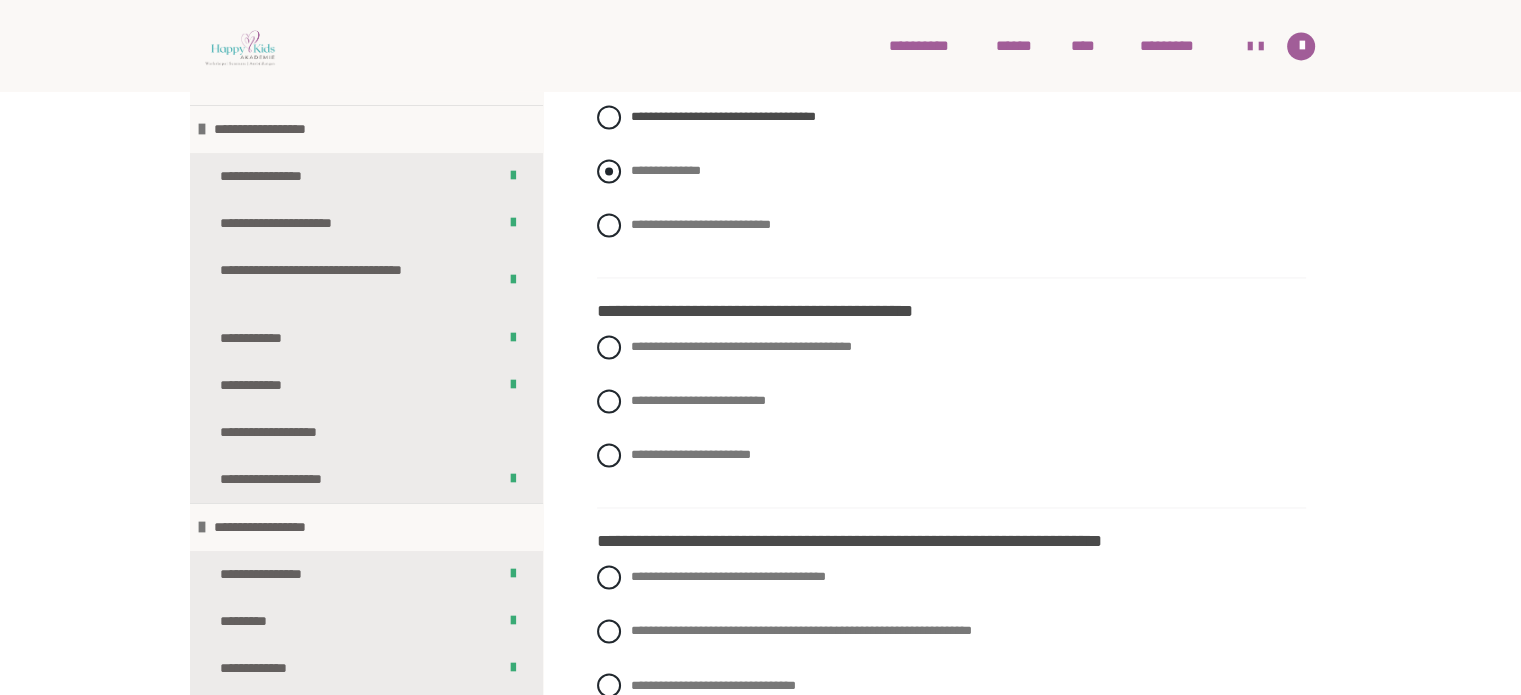 scroll, scrollTop: 3200, scrollLeft: 0, axis: vertical 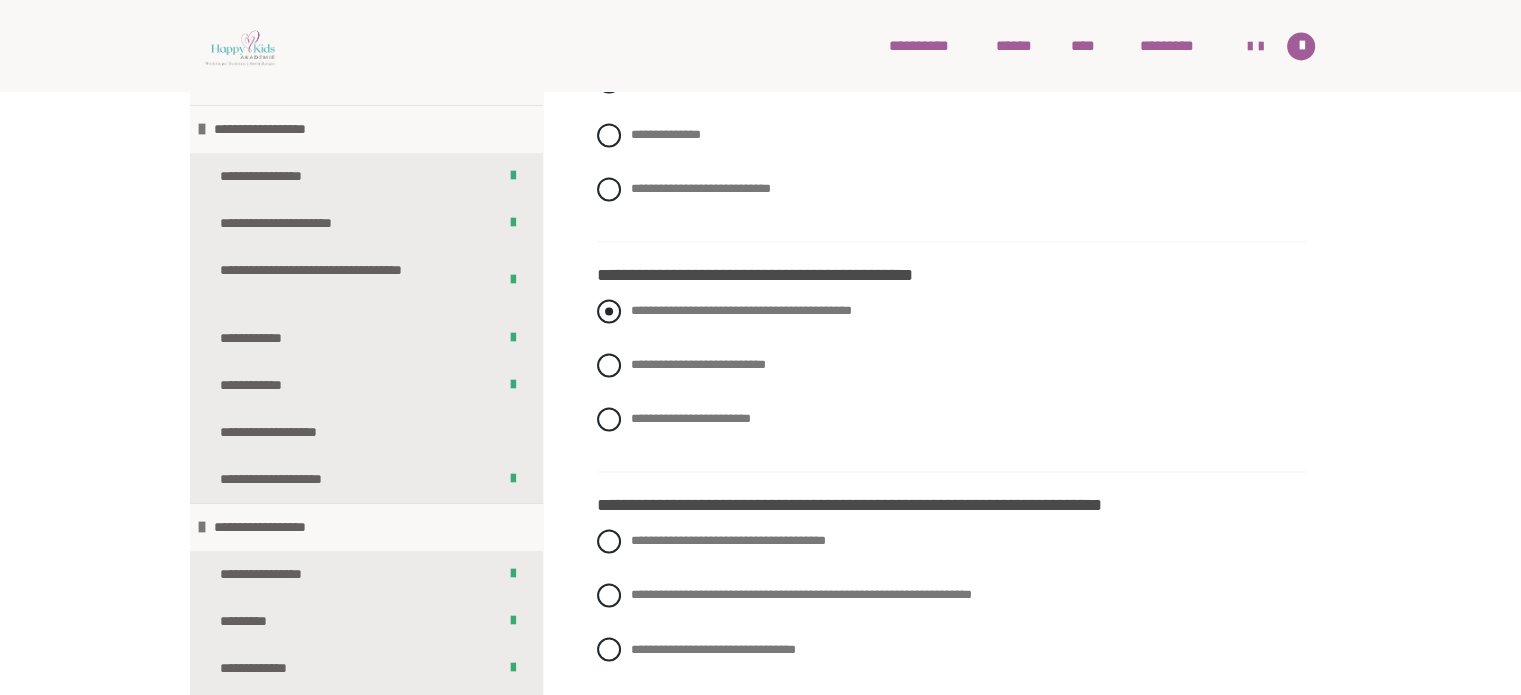 click at bounding box center [609, 311] 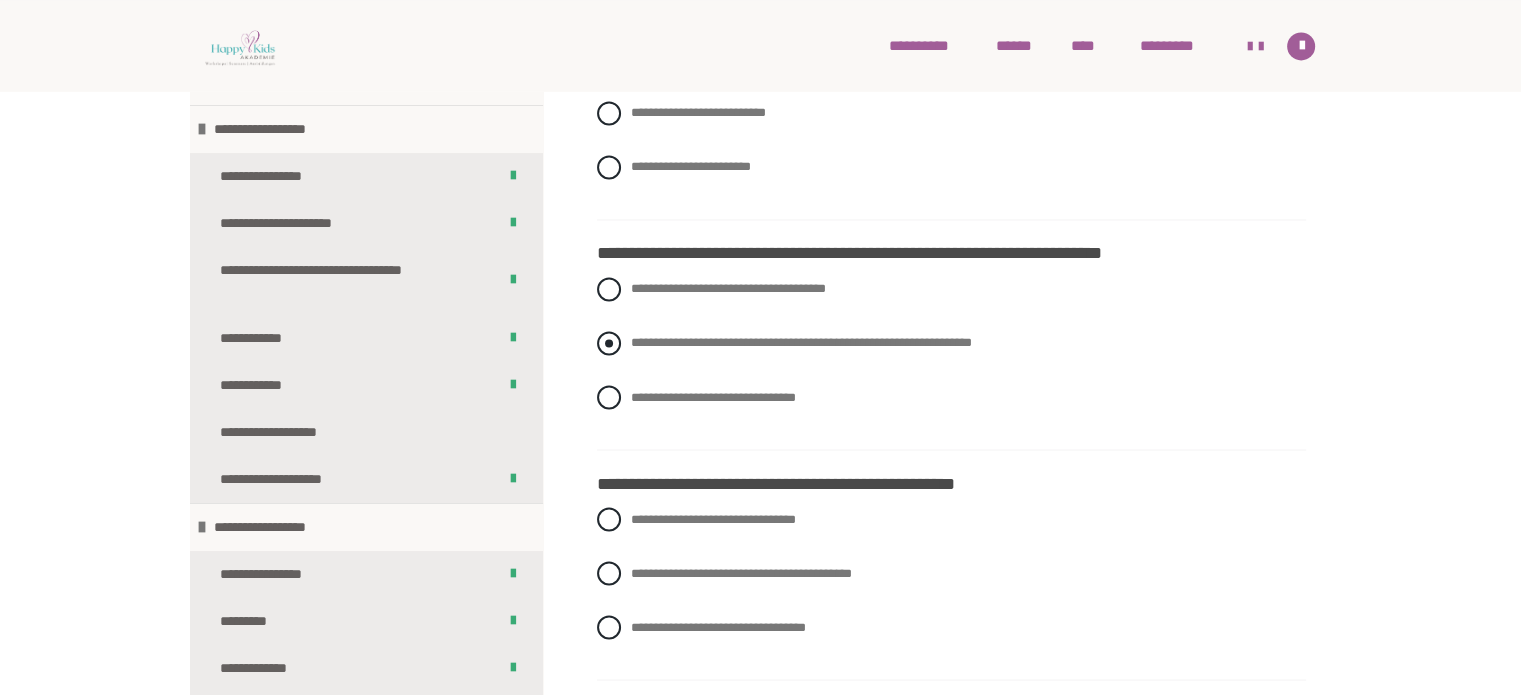 scroll, scrollTop: 3500, scrollLeft: 0, axis: vertical 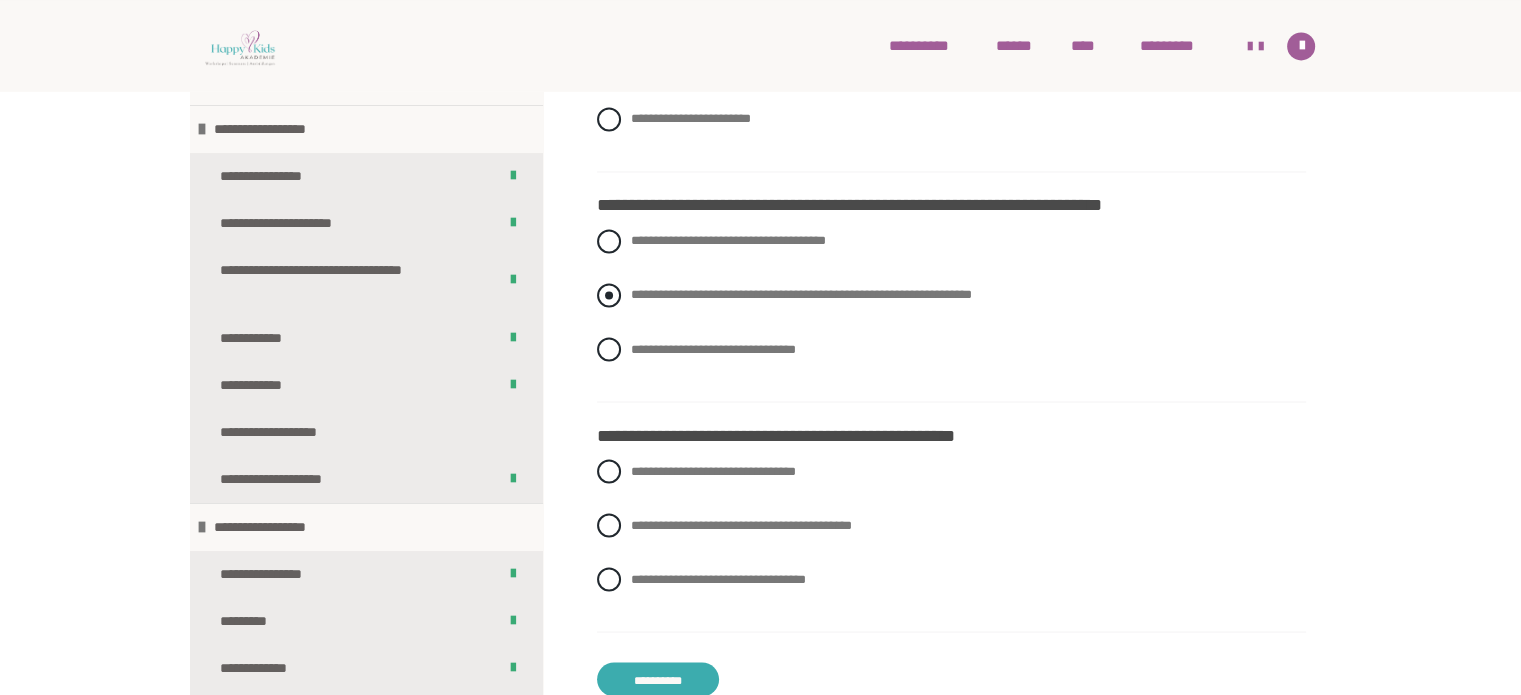click at bounding box center [609, 295] 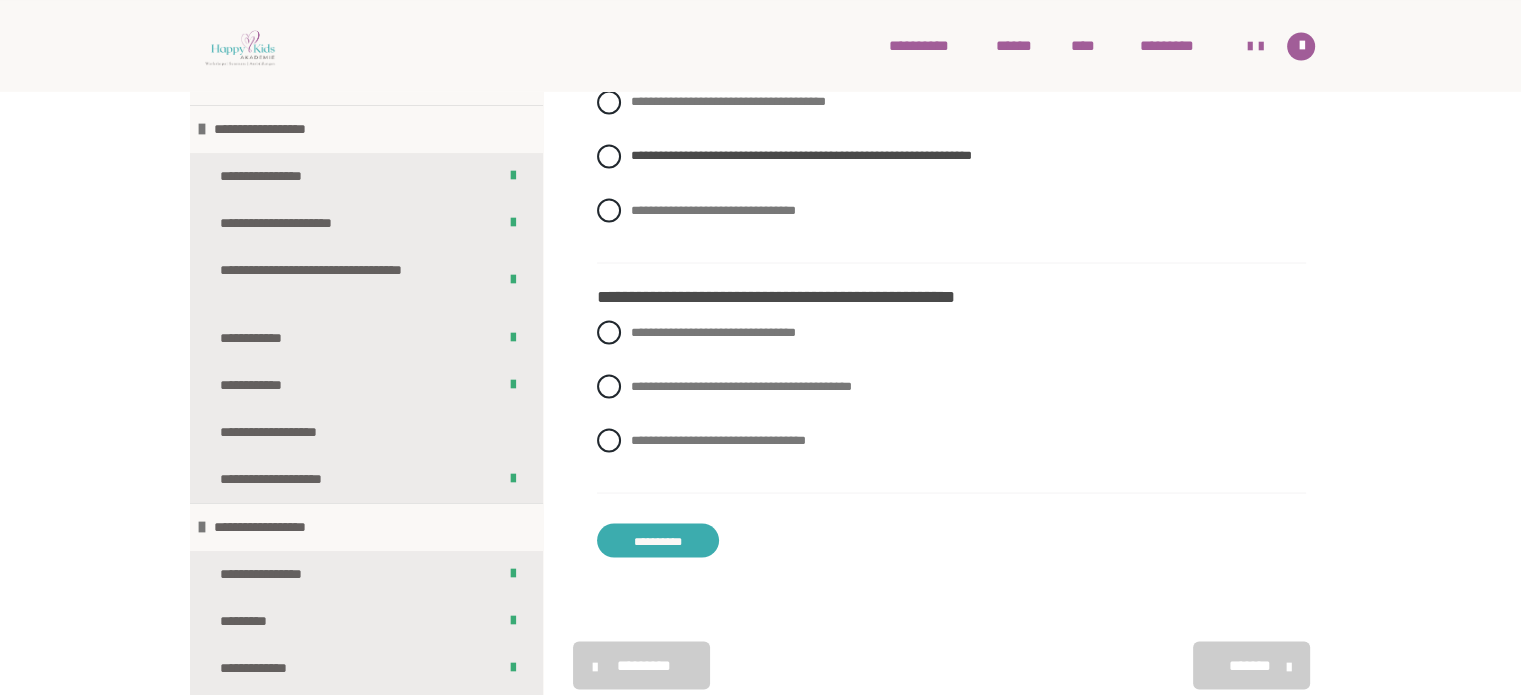 scroll, scrollTop: 3689, scrollLeft: 0, axis: vertical 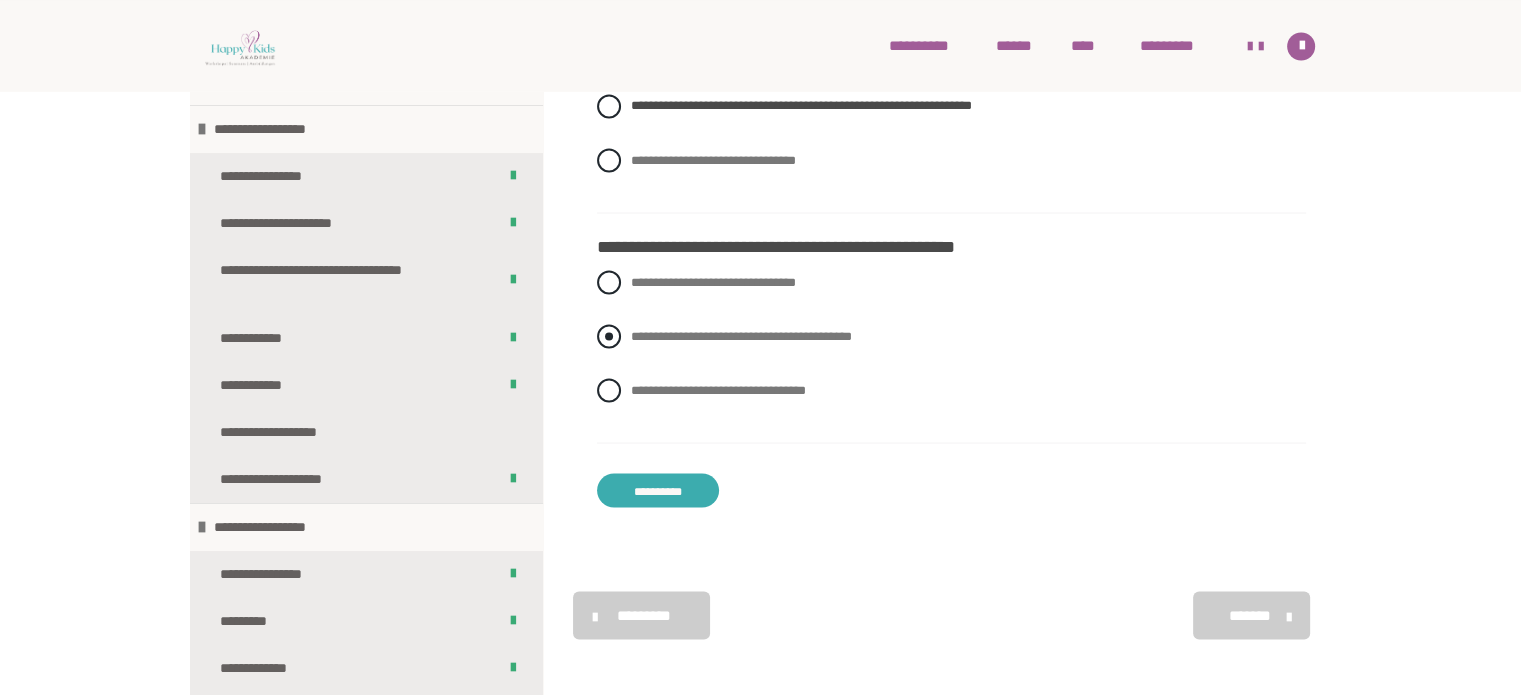 click at bounding box center (609, 336) 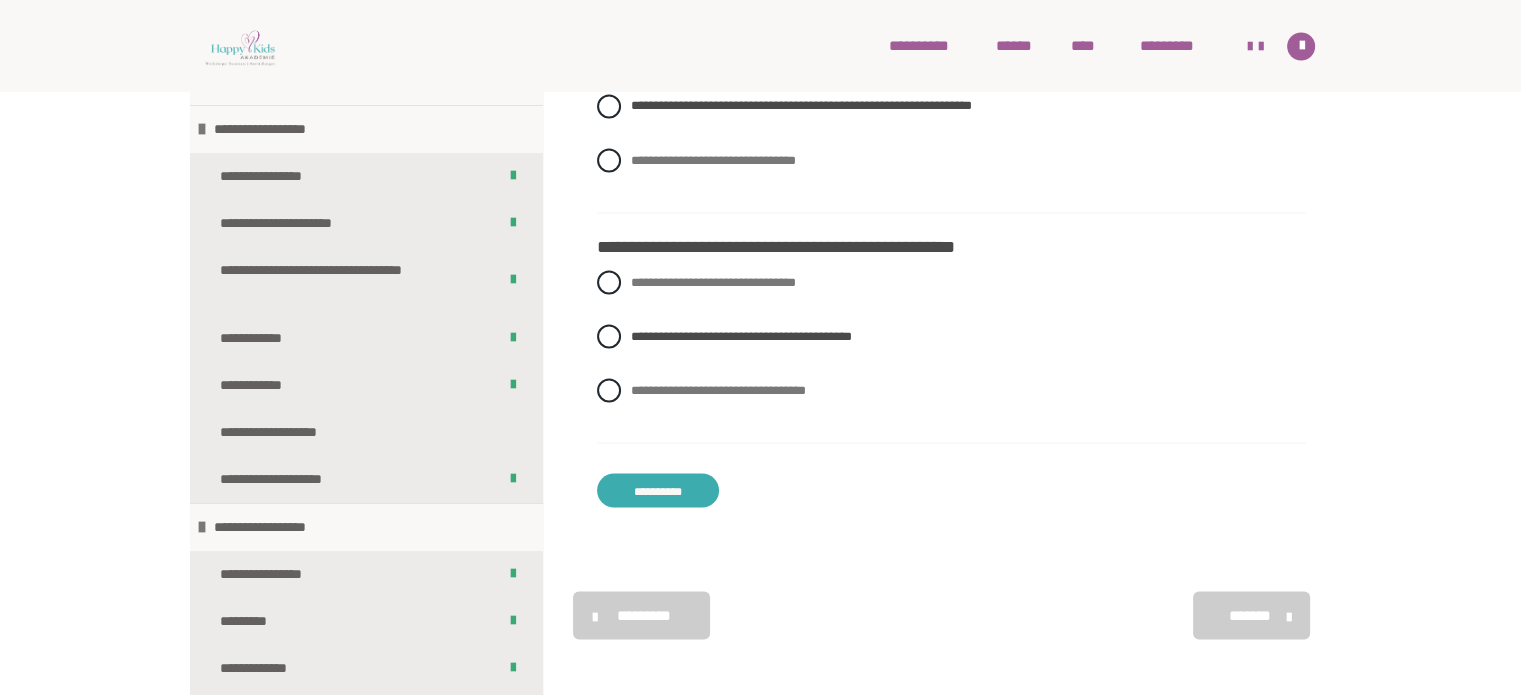 click on "**********" at bounding box center (658, 490) 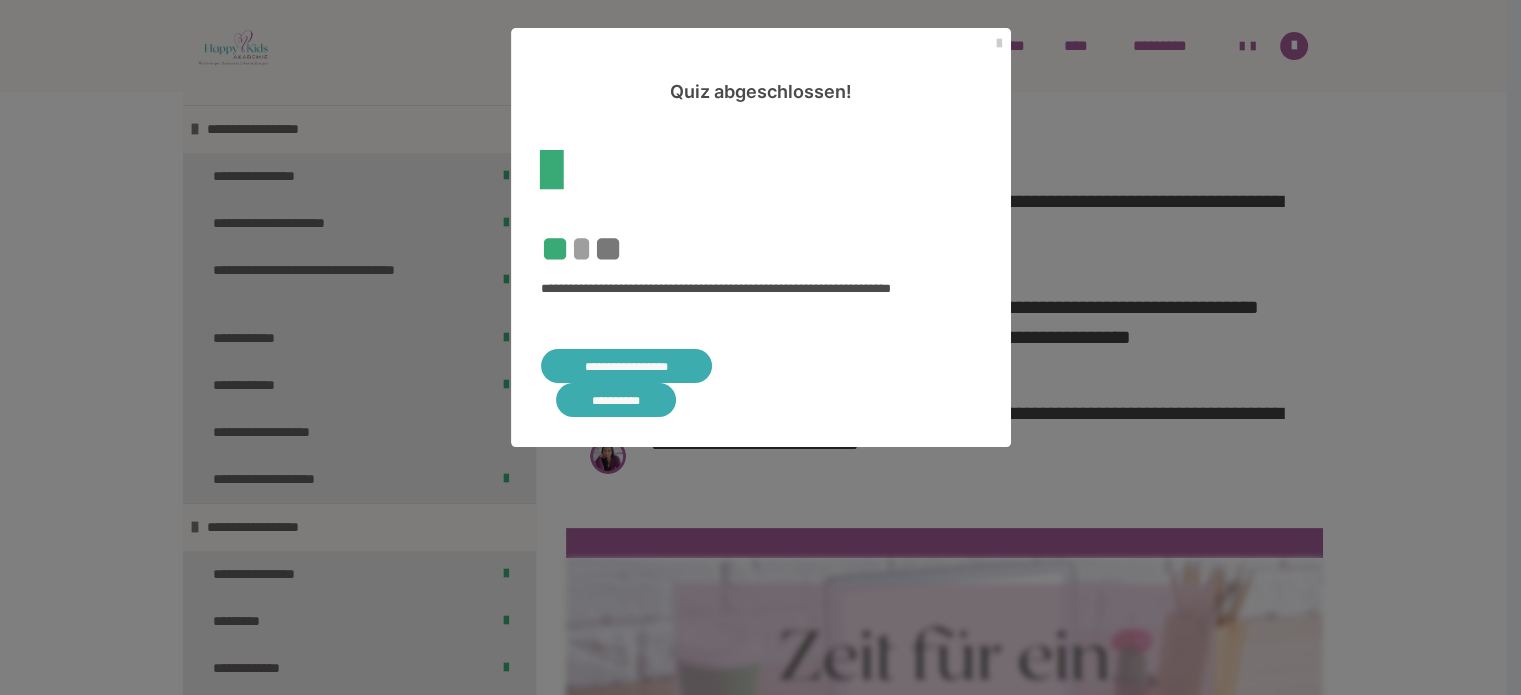 scroll, scrollTop: 1773, scrollLeft: 0, axis: vertical 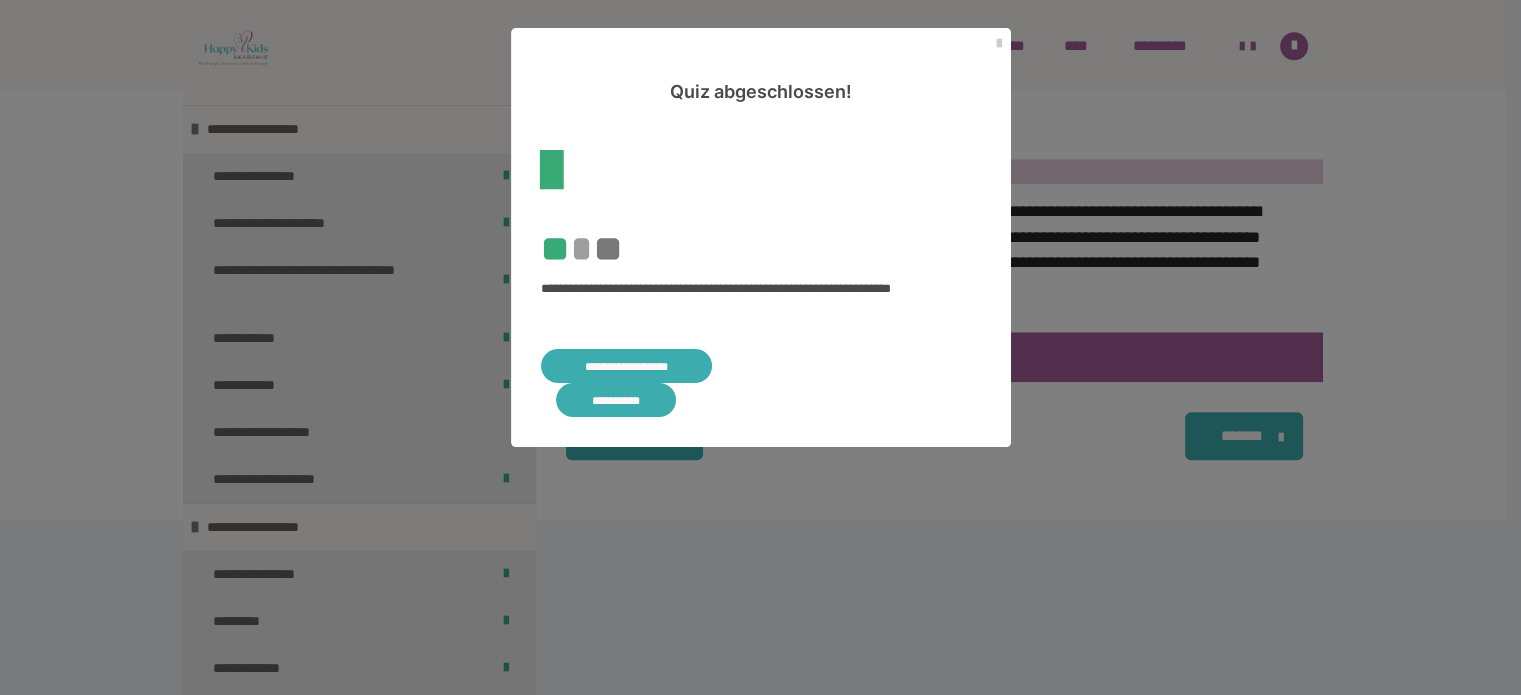 click on "**********" at bounding box center (627, 366) 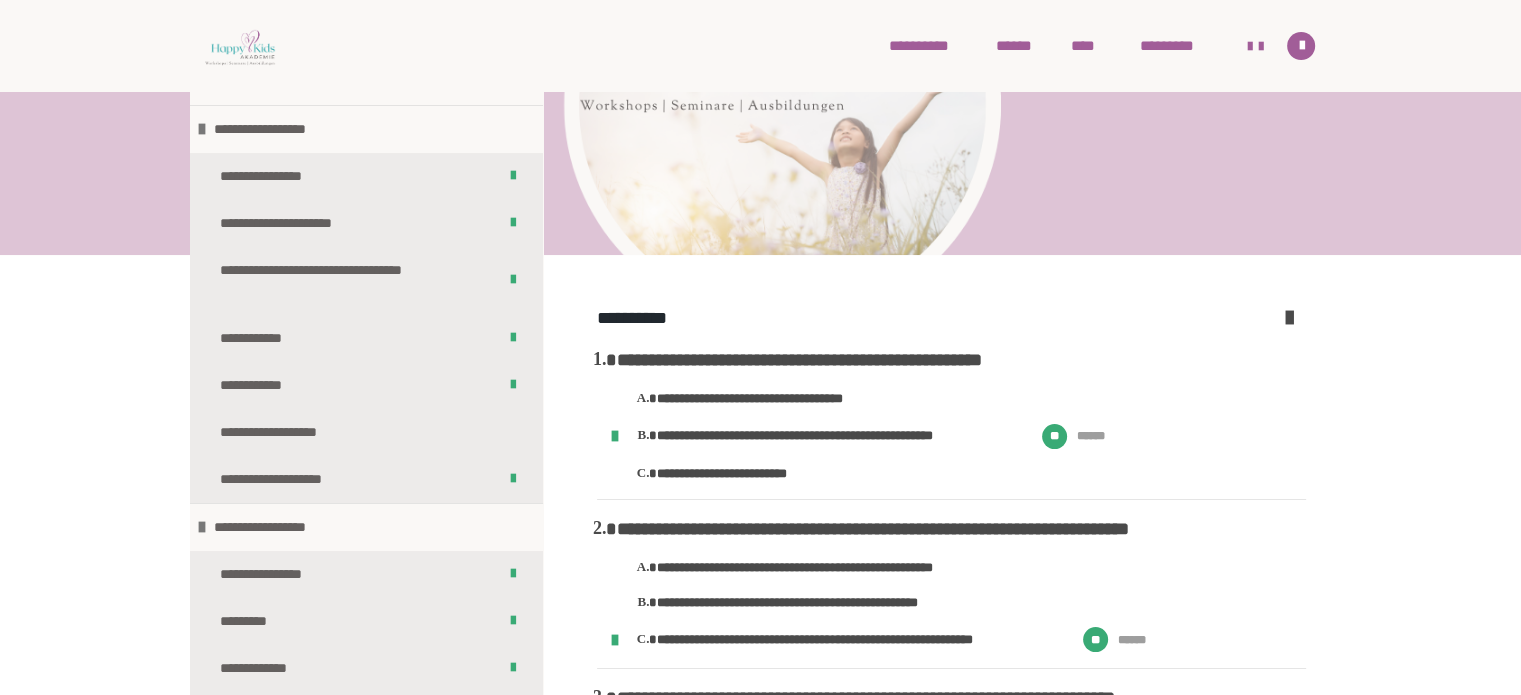 scroll, scrollTop: 700, scrollLeft: 0, axis: vertical 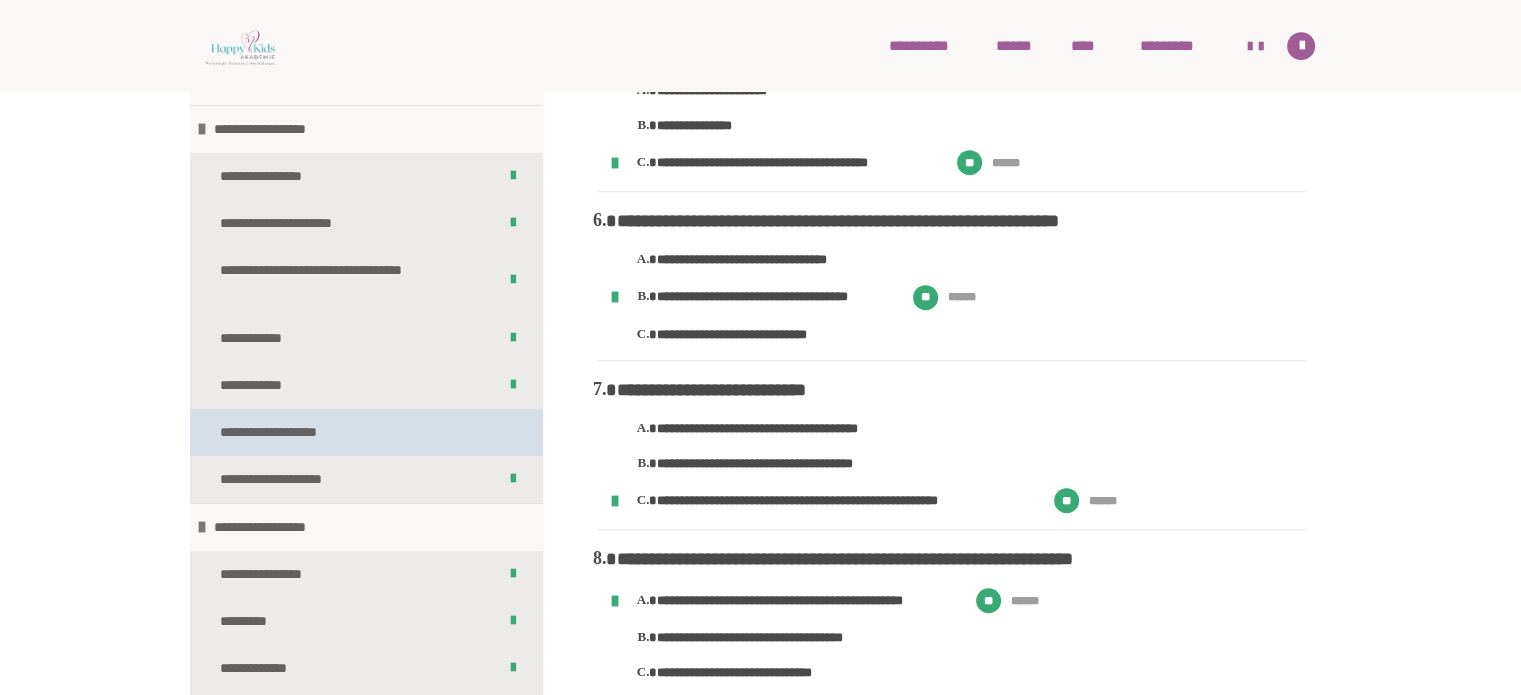 click on "**********" at bounding box center (297, 432) 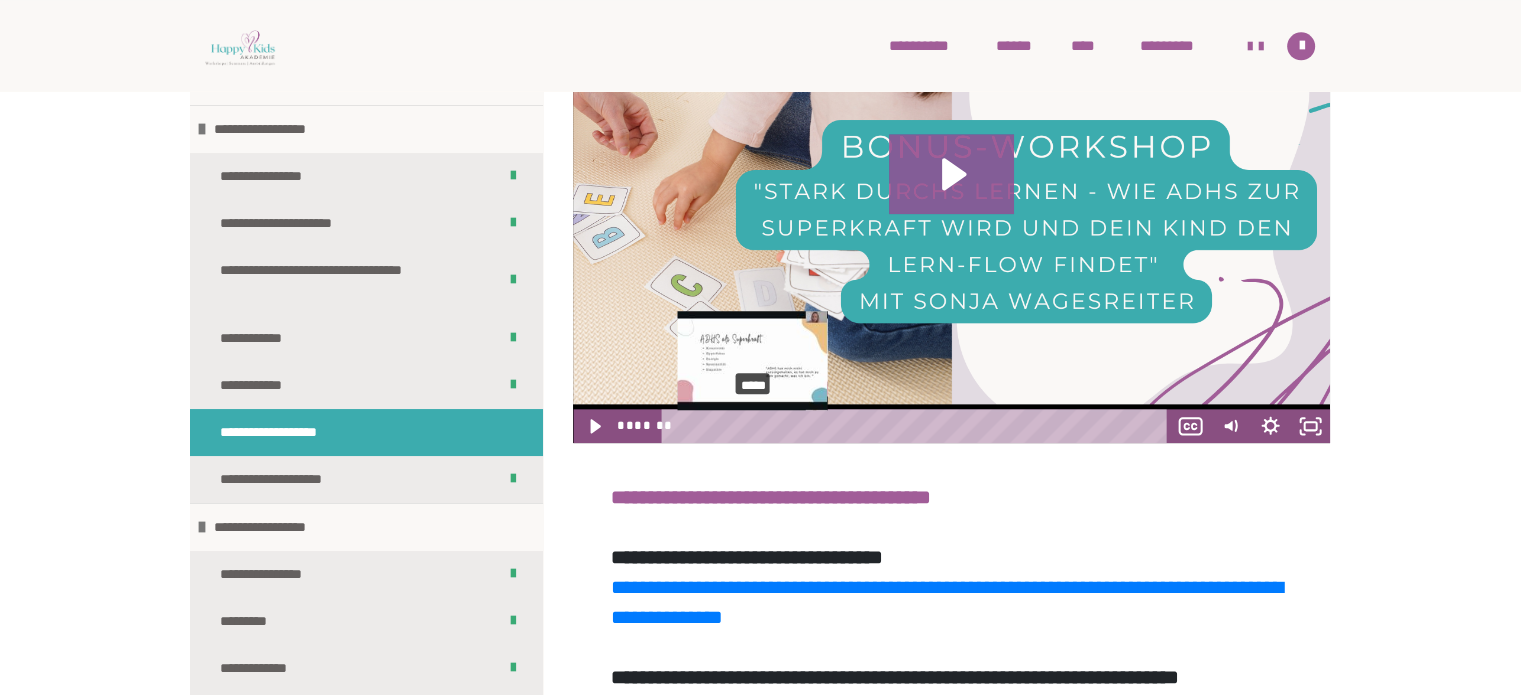 scroll, scrollTop: 2060, scrollLeft: 0, axis: vertical 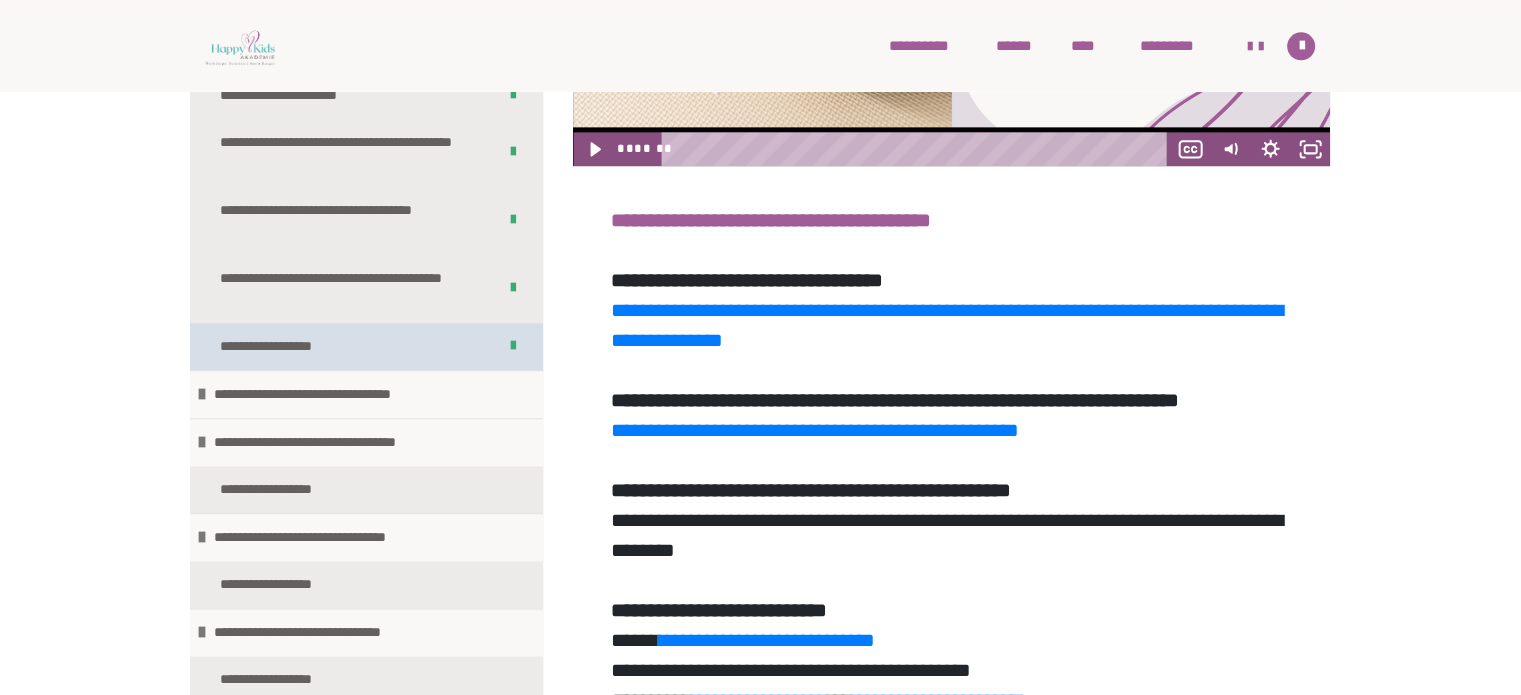 click on "**********" at bounding box center (366, 346) 